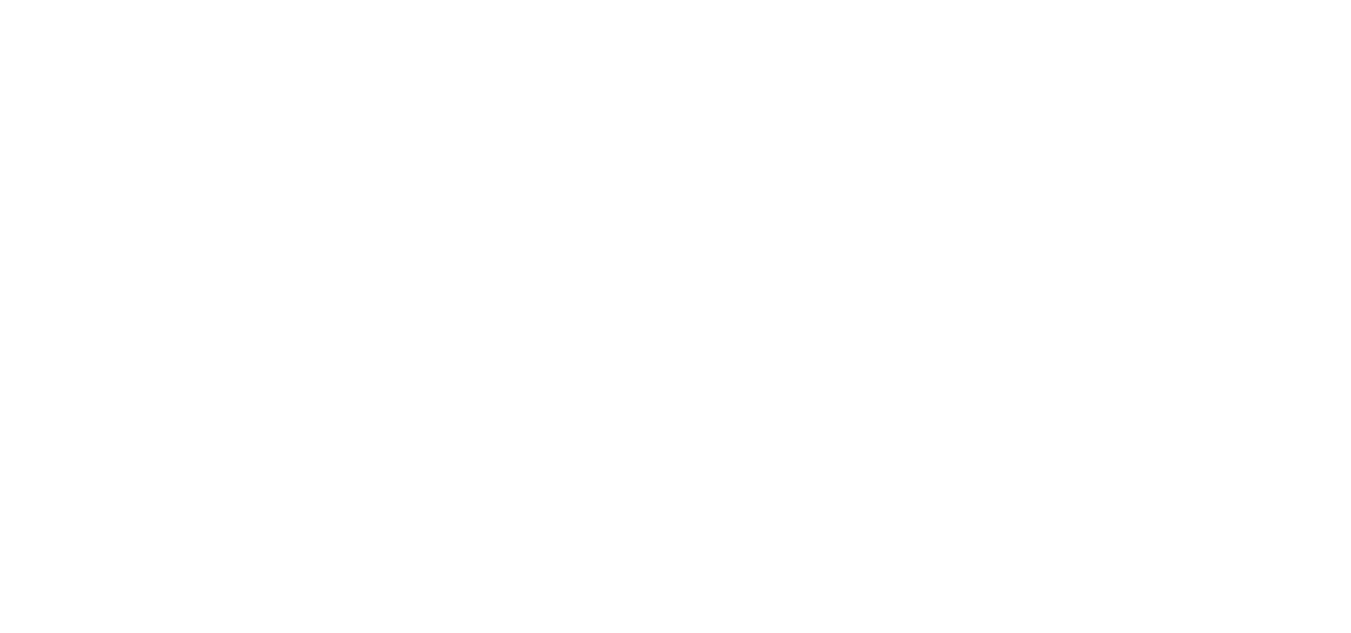 scroll, scrollTop: 0, scrollLeft: 0, axis: both 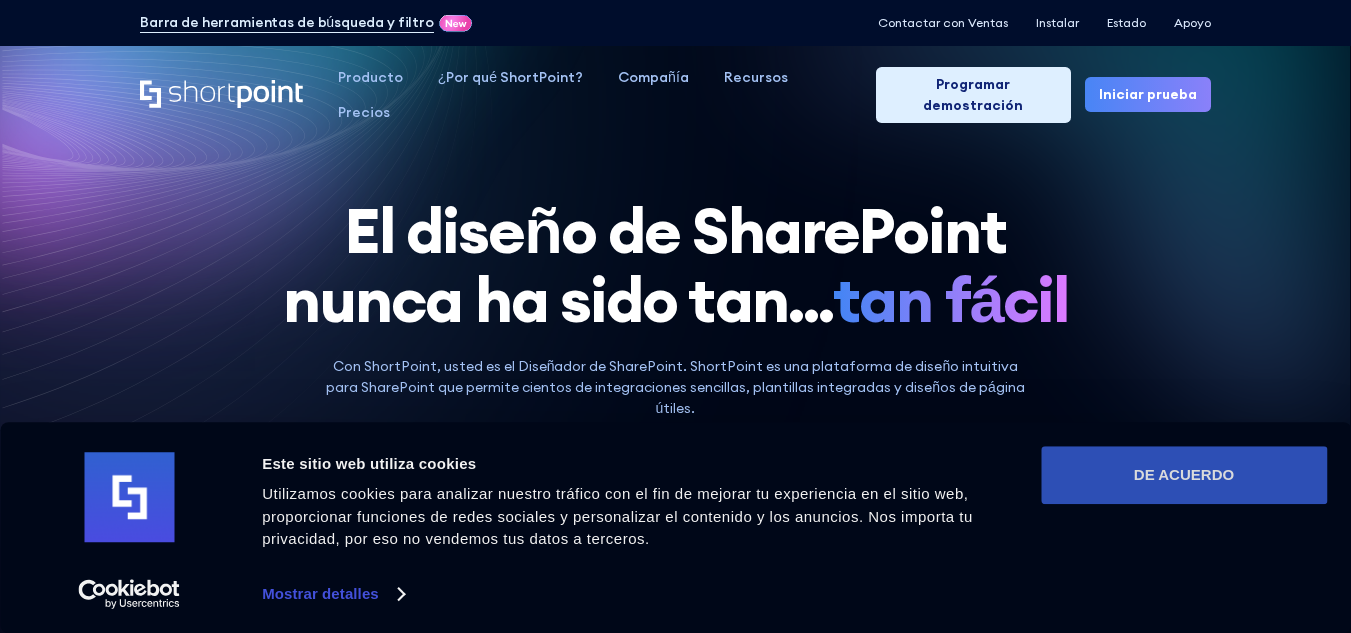 click on "DE ACUERDO" at bounding box center (1184, 474) 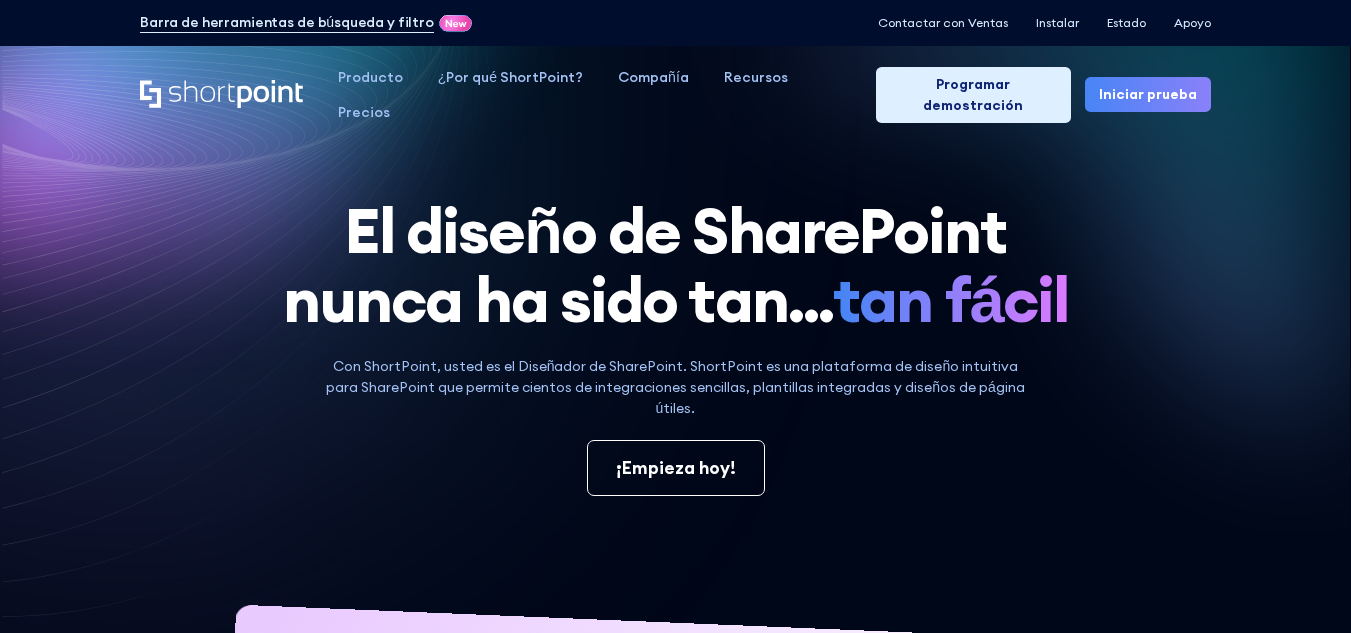 scroll, scrollTop: 0, scrollLeft: 0, axis: both 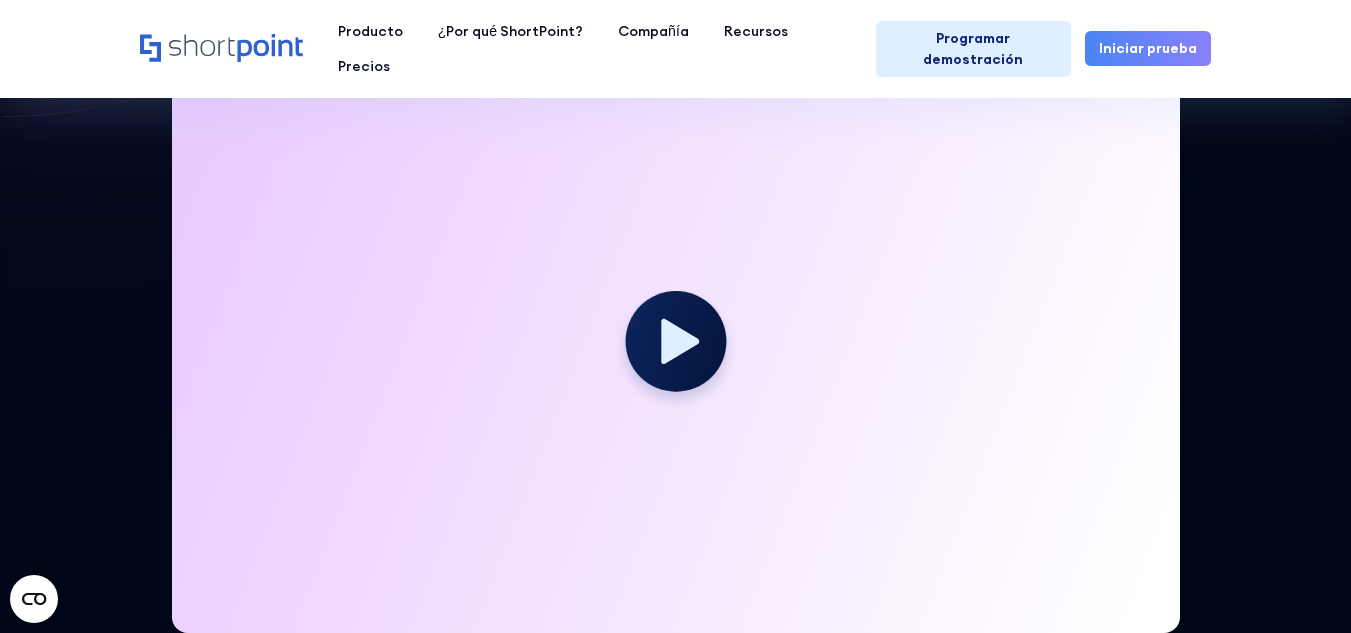 click 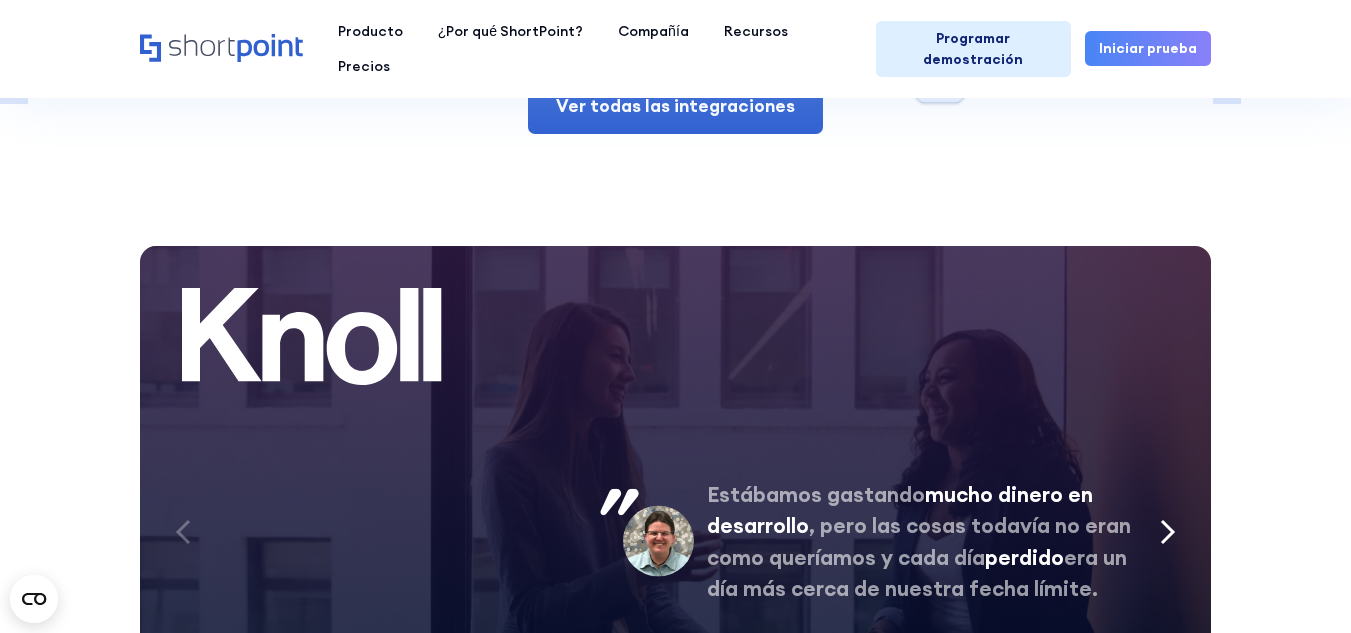 scroll, scrollTop: 7600, scrollLeft: 0, axis: vertical 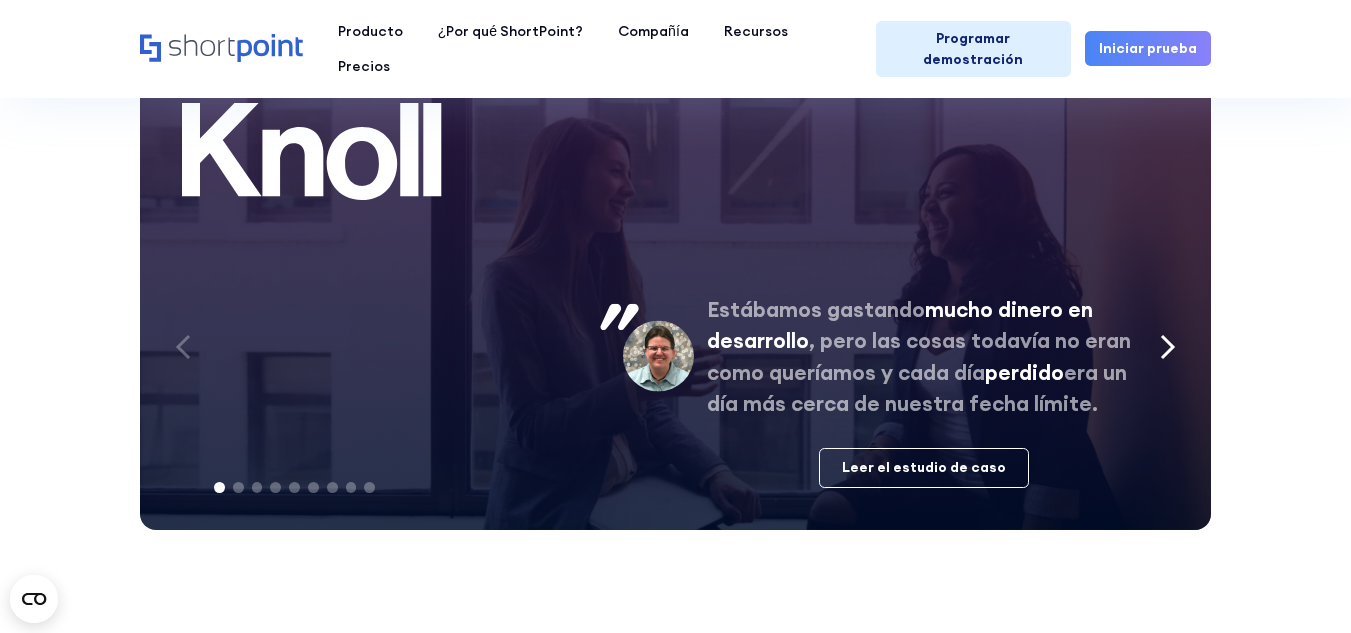 click 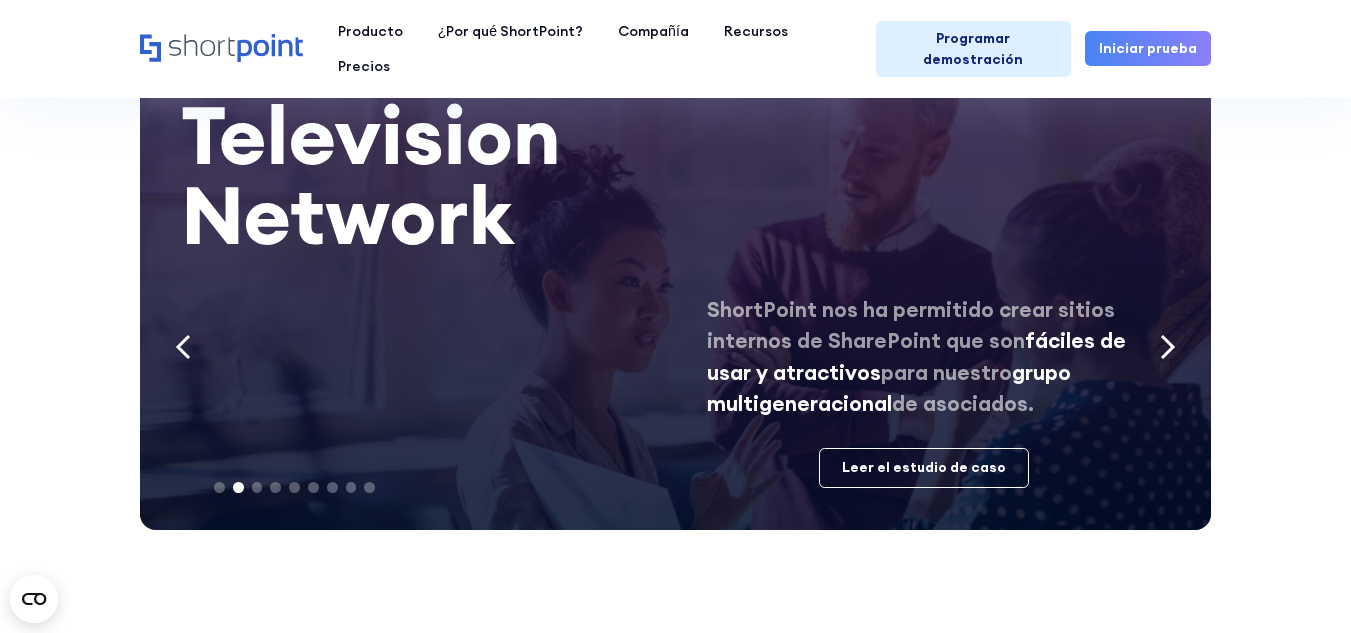 scroll, scrollTop: 7500, scrollLeft: 0, axis: vertical 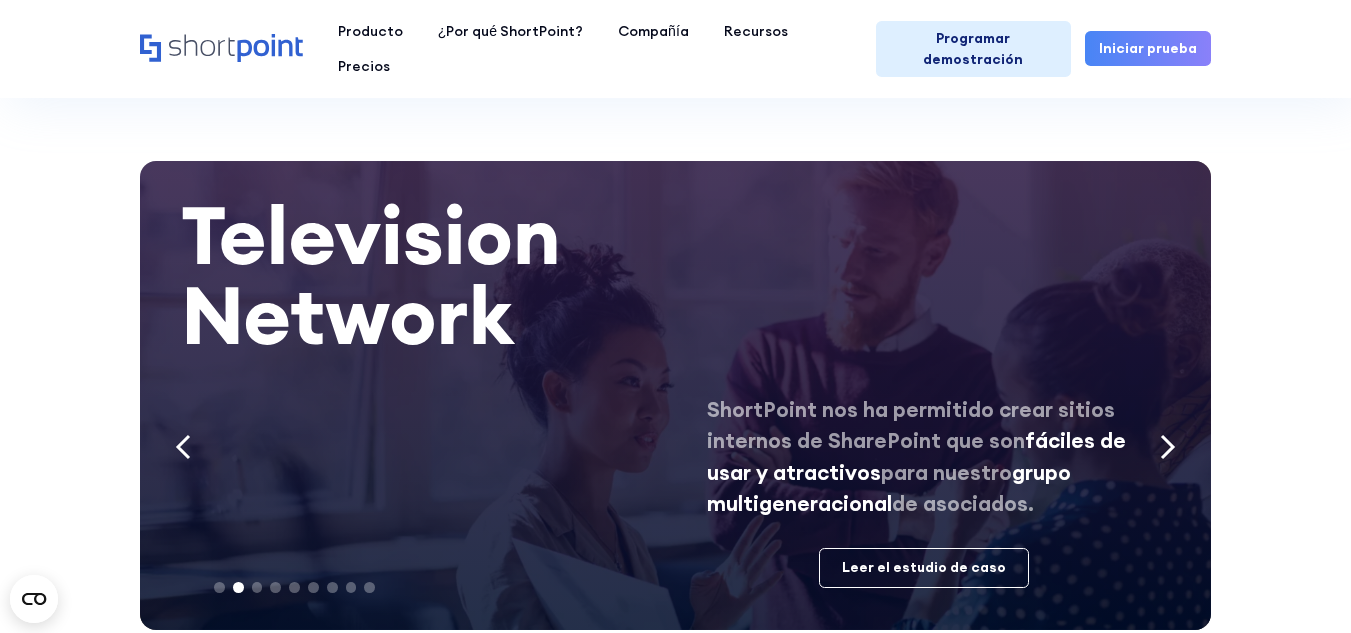 click 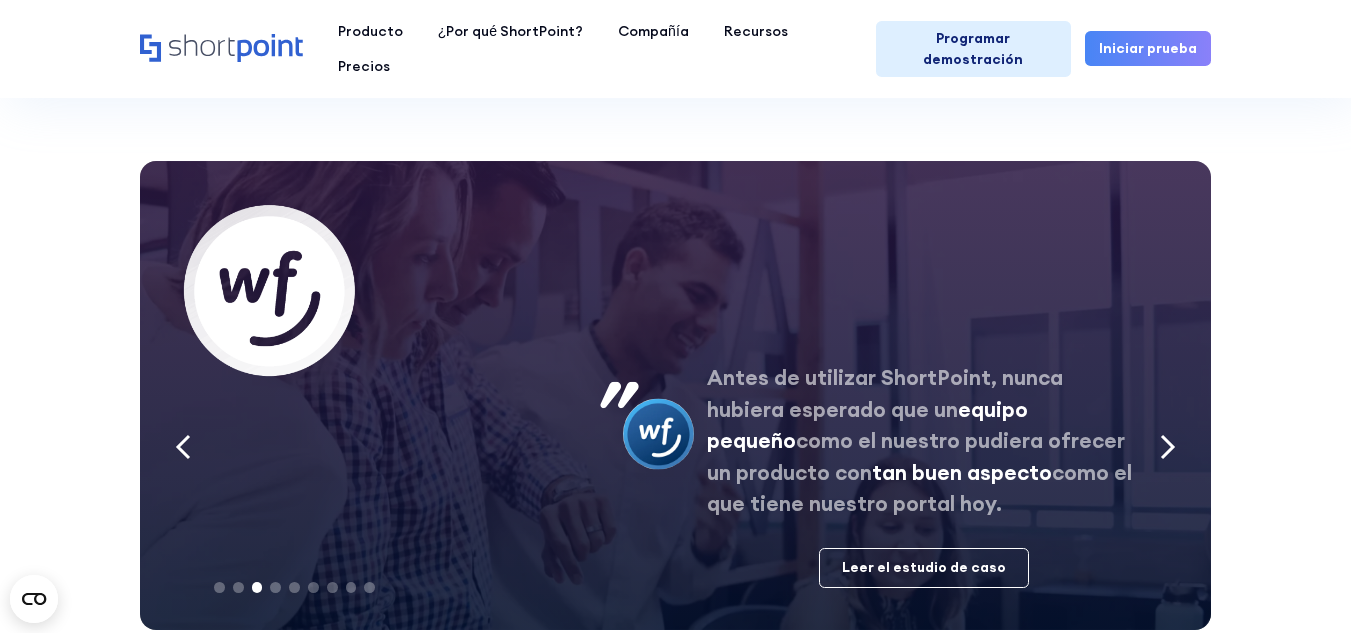 click at bounding box center [1168, 448] 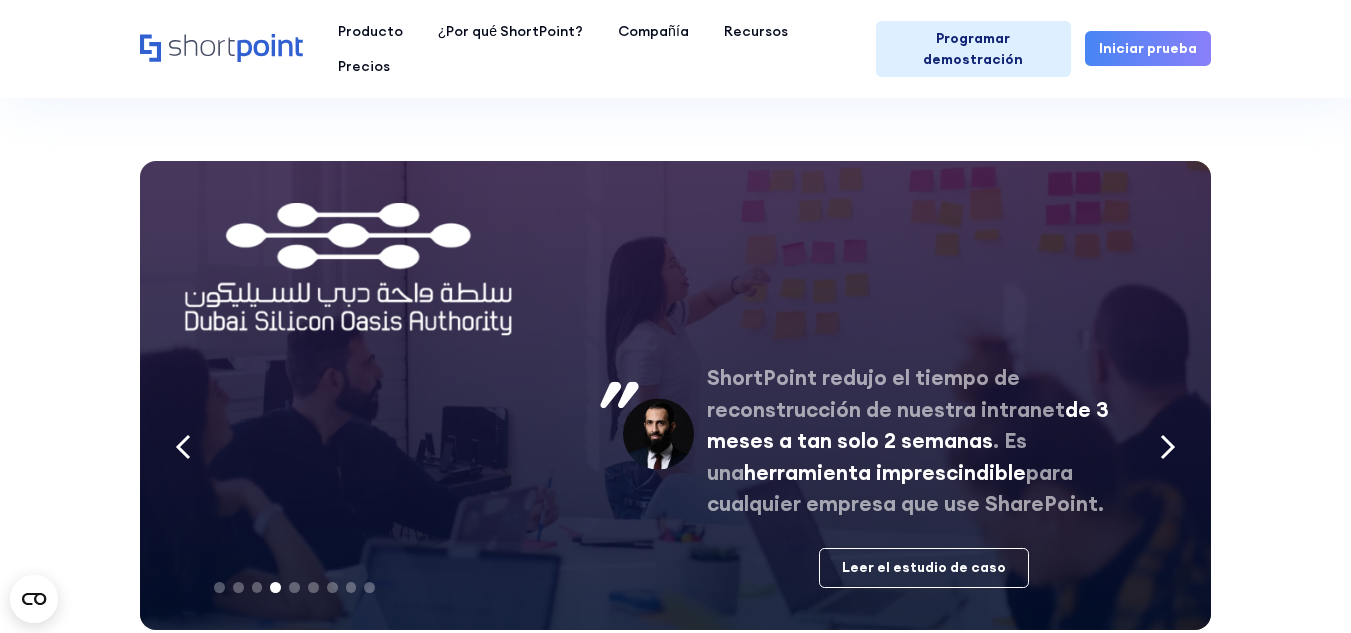 click 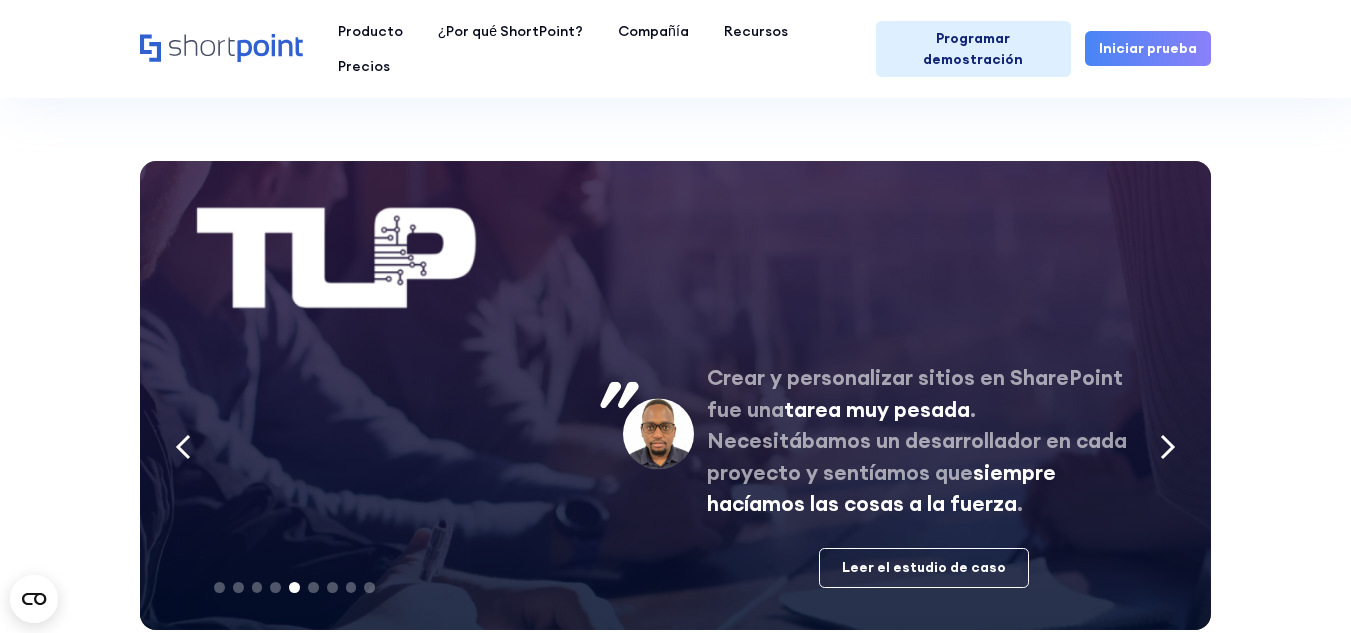 click at bounding box center [1168, 448] 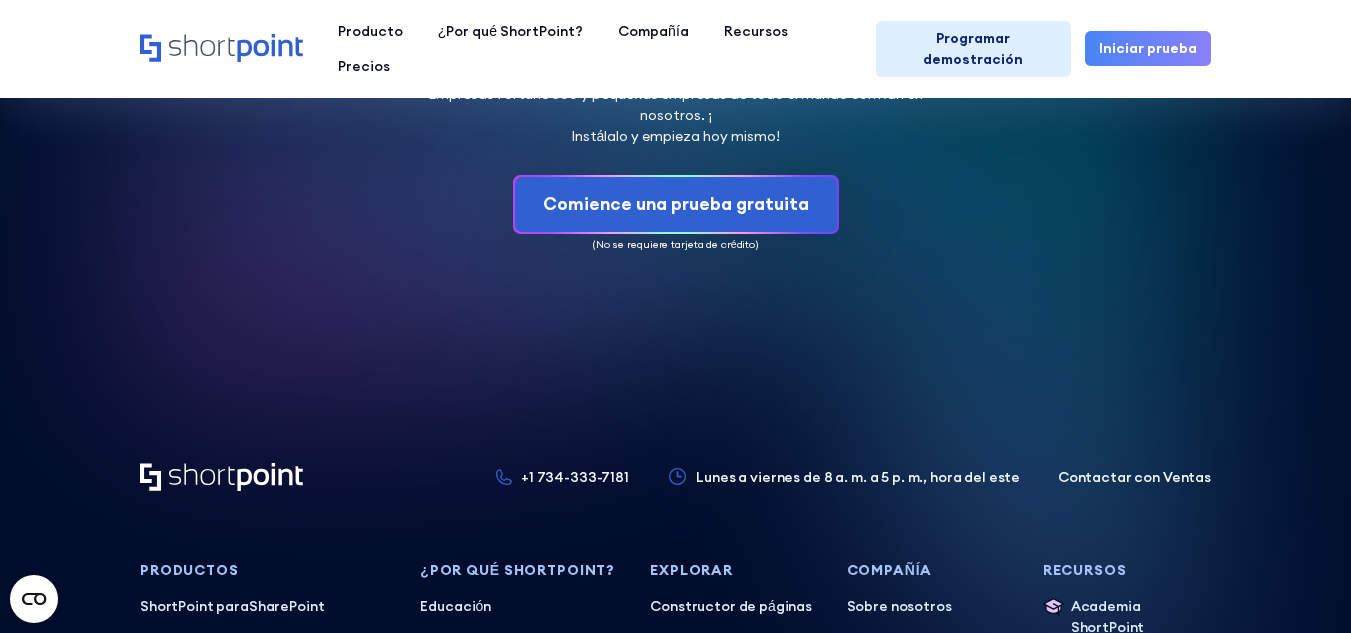 scroll, scrollTop: 8700, scrollLeft: 0, axis: vertical 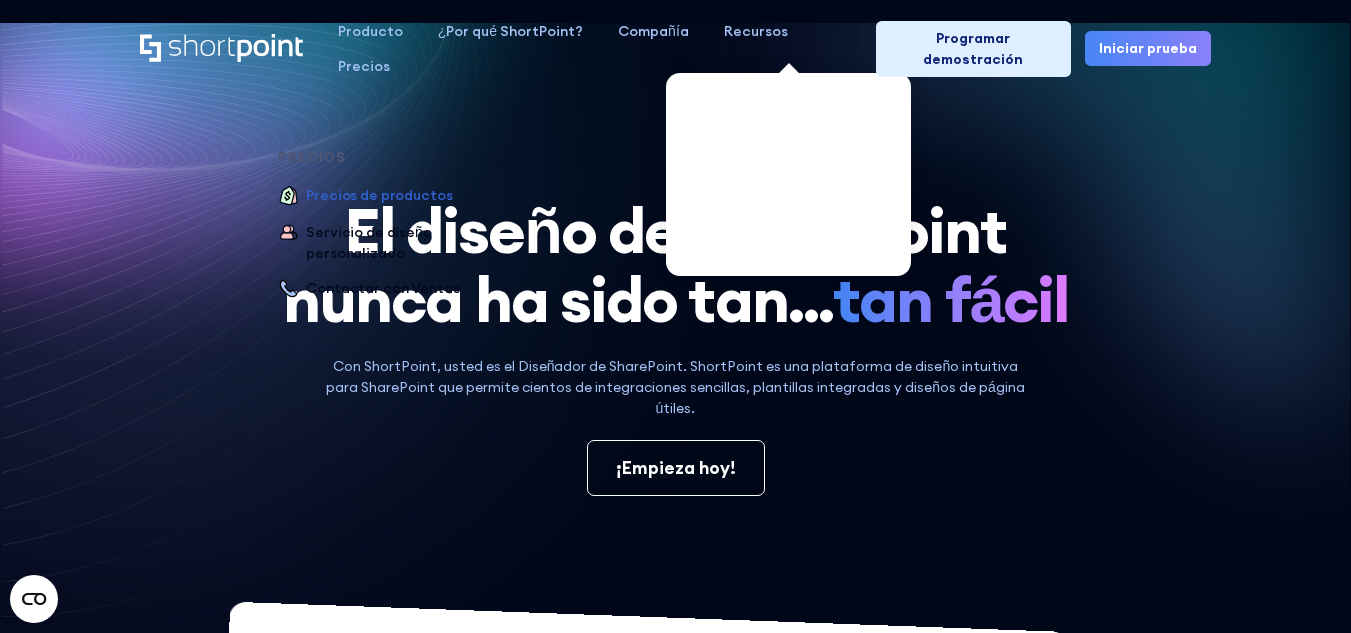 click on "Precios de productos" at bounding box center [379, 195] 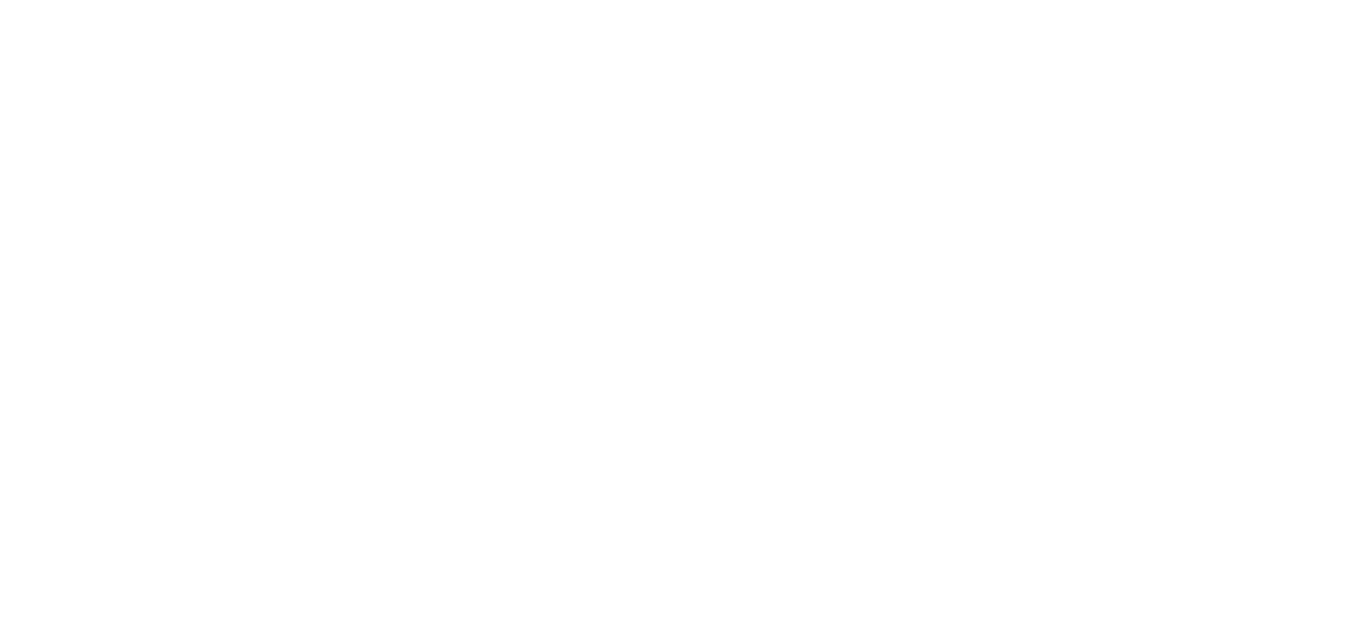 scroll, scrollTop: 0, scrollLeft: 0, axis: both 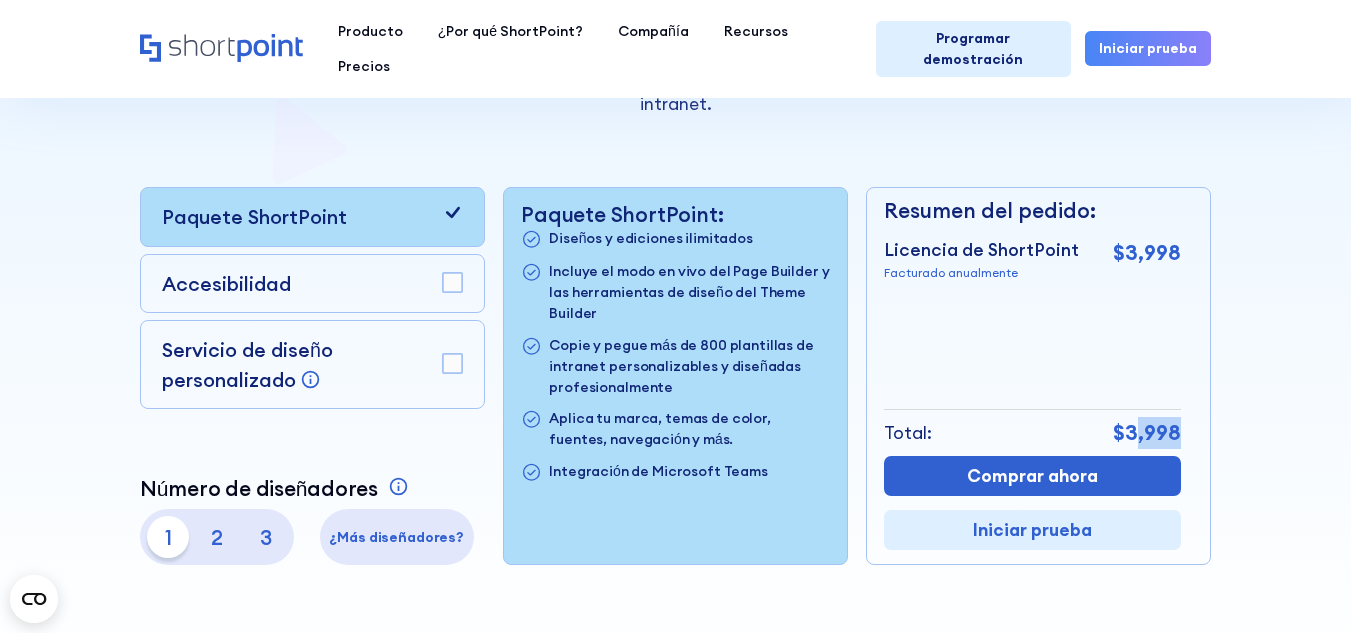 drag, startPoint x: 1136, startPoint y: 432, endPoint x: 1186, endPoint y: 428, distance: 50.159744 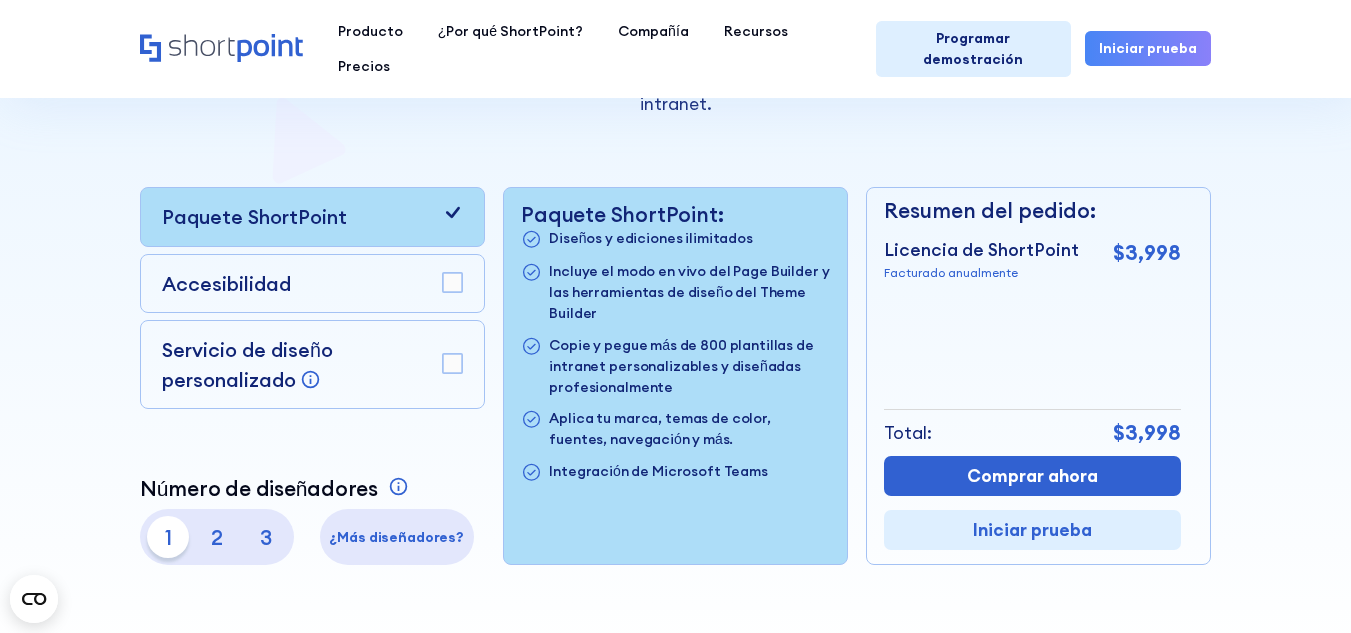 click on "Resumen del pedido: Licencia de ShortPoint Facturado anualmente $3,998 + Servicio de diseño personalizado Pago único $2,800 + Accesibilidad Facturado anualmente Total: $3,998 Comprar ahora Iniciar prueba Solicitar una cotización Solicitar una cotización Iniciar prueba" at bounding box center (1038, 376) 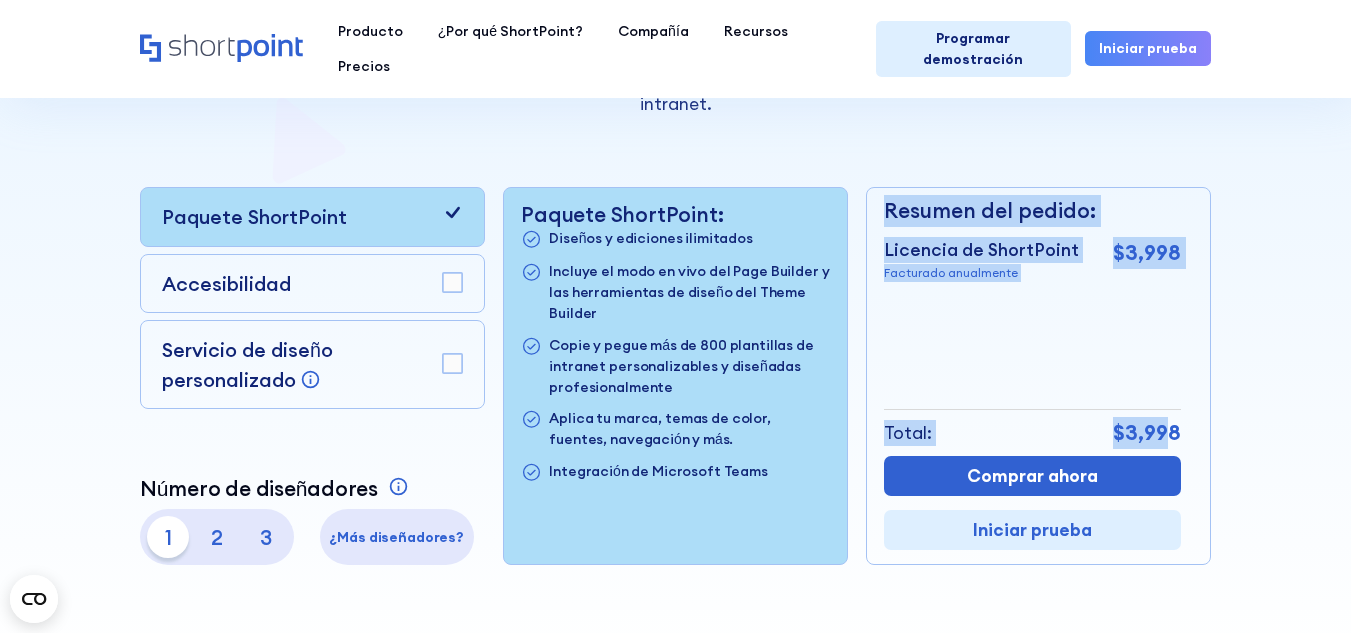 click on "Resumen del pedido: Licencia de ShortPoint Facturado anualmente $3,998 + Servicio de diseño personalizado Pago único $2,800 + Accesibilidad Facturado anualmente Total: $3,998 Comprar ahora Iniciar prueba Solicitar una cotización Solicitar una cotización Iniciar prueba" at bounding box center (1038, 376) 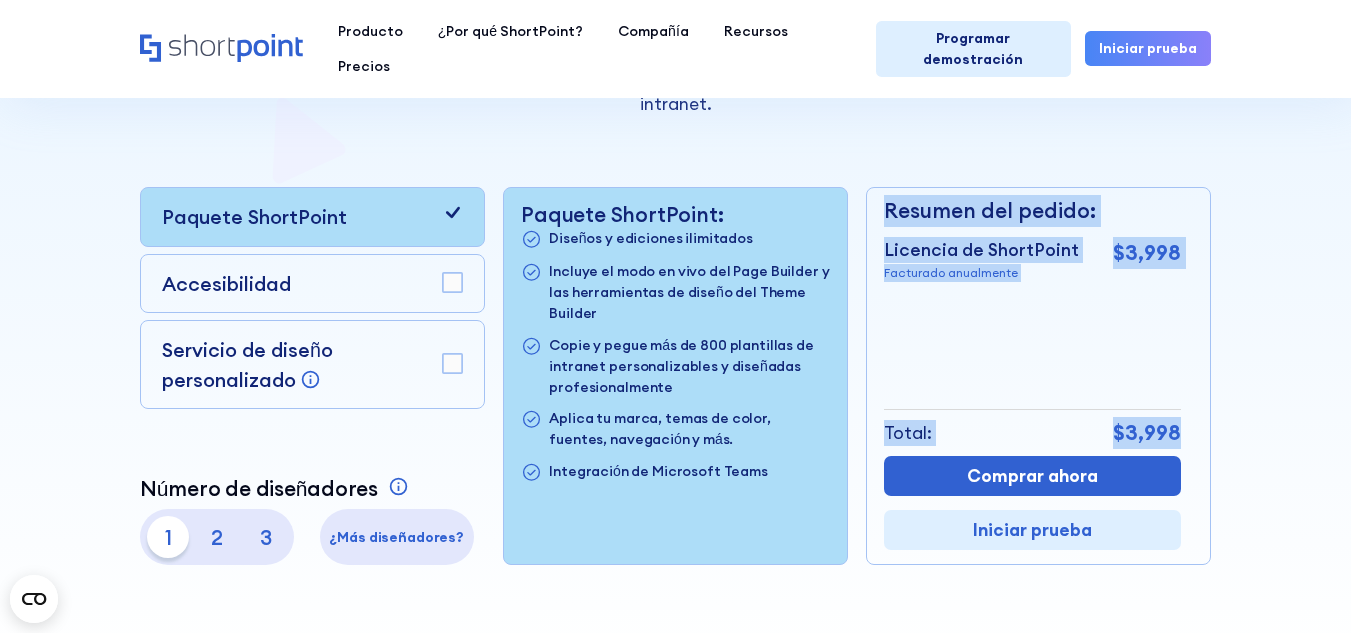 click on "$3,998" at bounding box center [1147, 432] 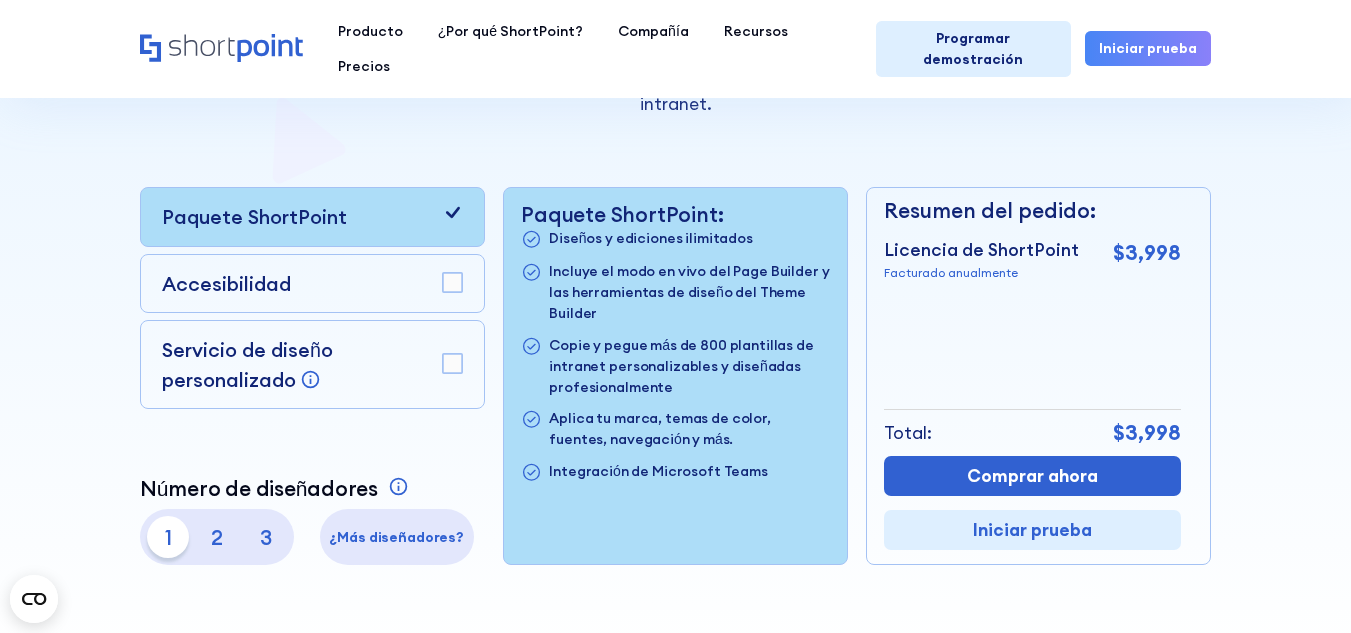 click on "$3,998" at bounding box center [1147, 432] 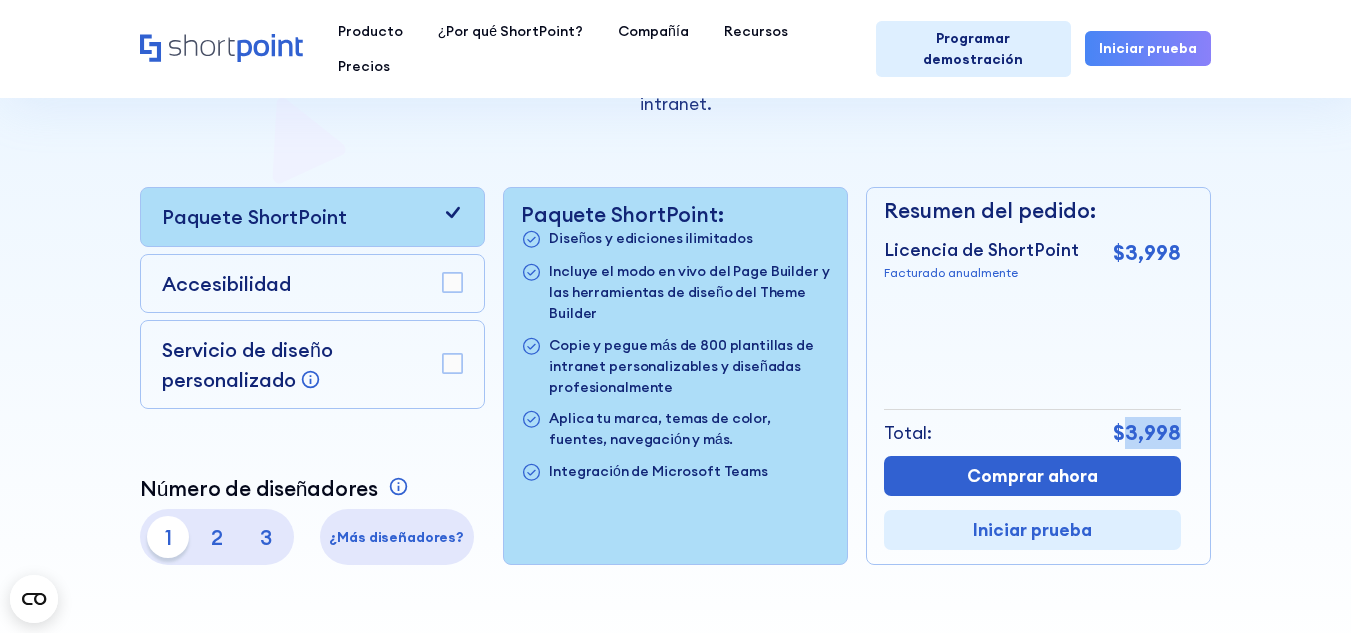 click on "$3,998" at bounding box center [1147, 432] 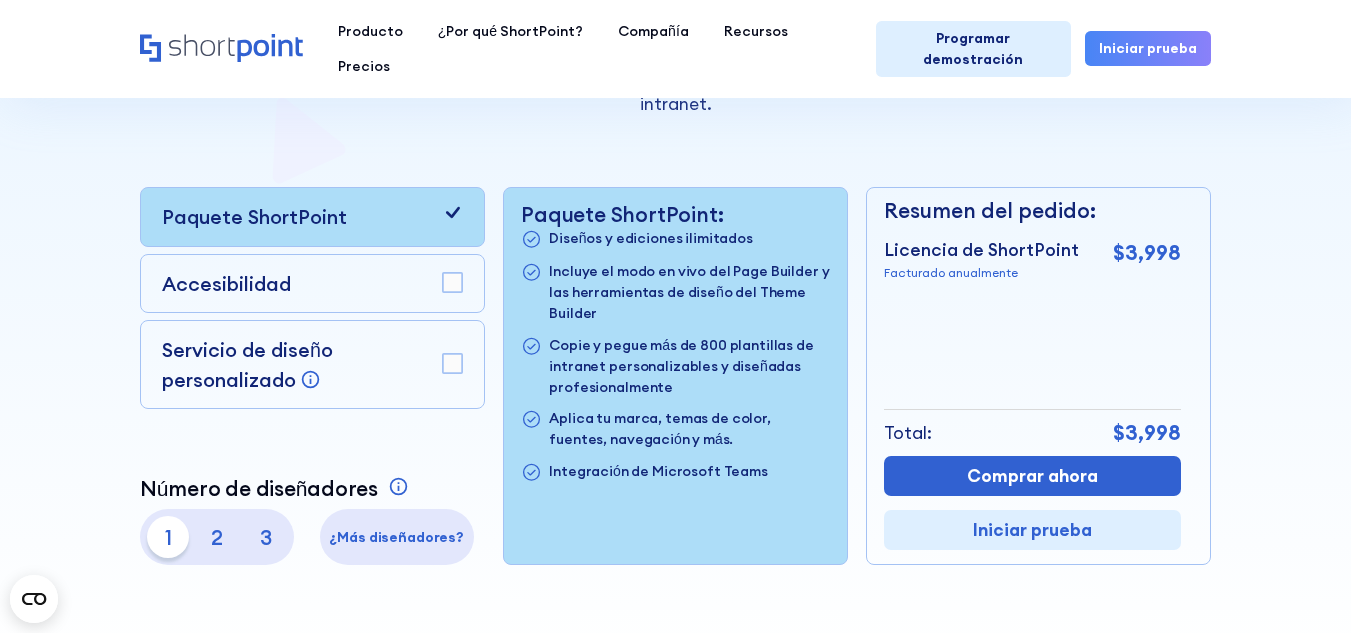 click on "$3,998" at bounding box center (1147, 432) 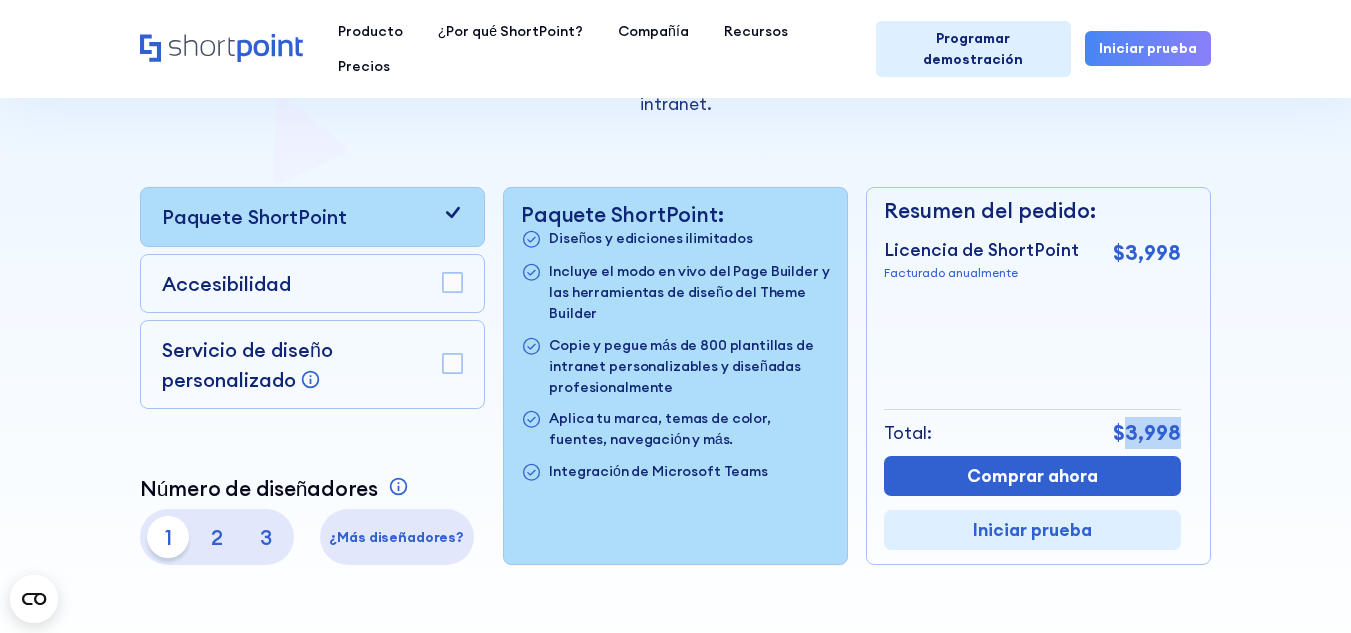click on "$3,998" at bounding box center [1147, 432] 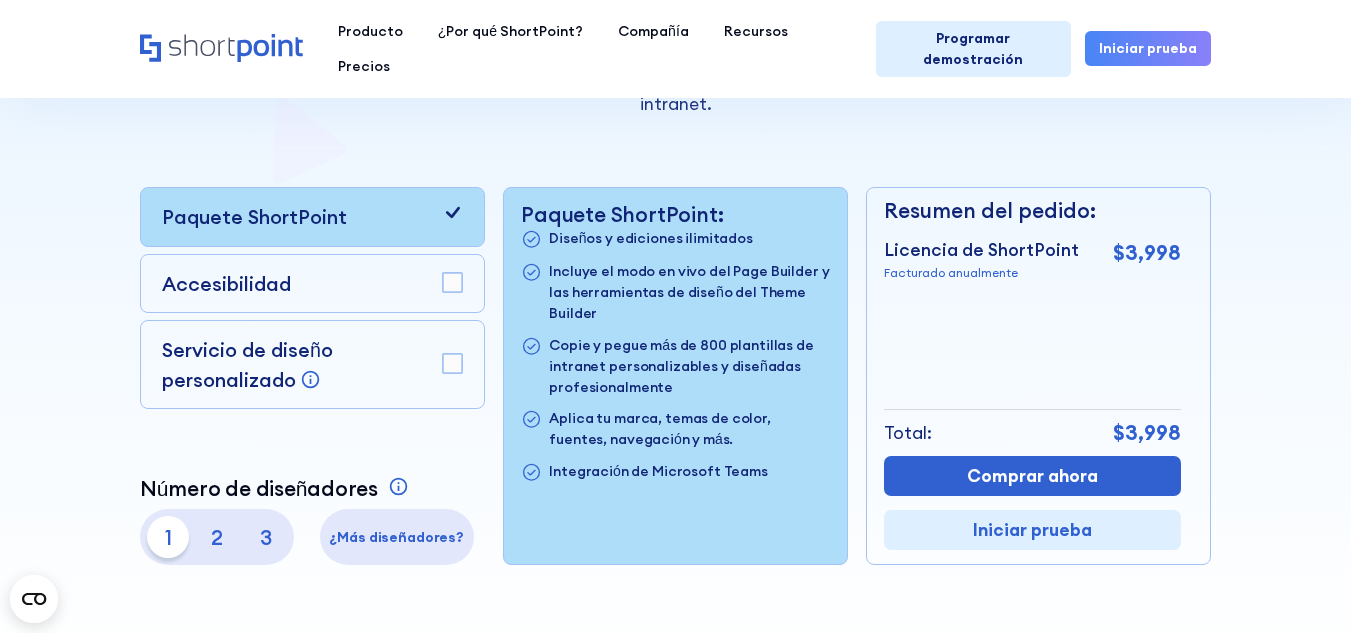 click on "Accesibilidad" at bounding box center (312, 283) 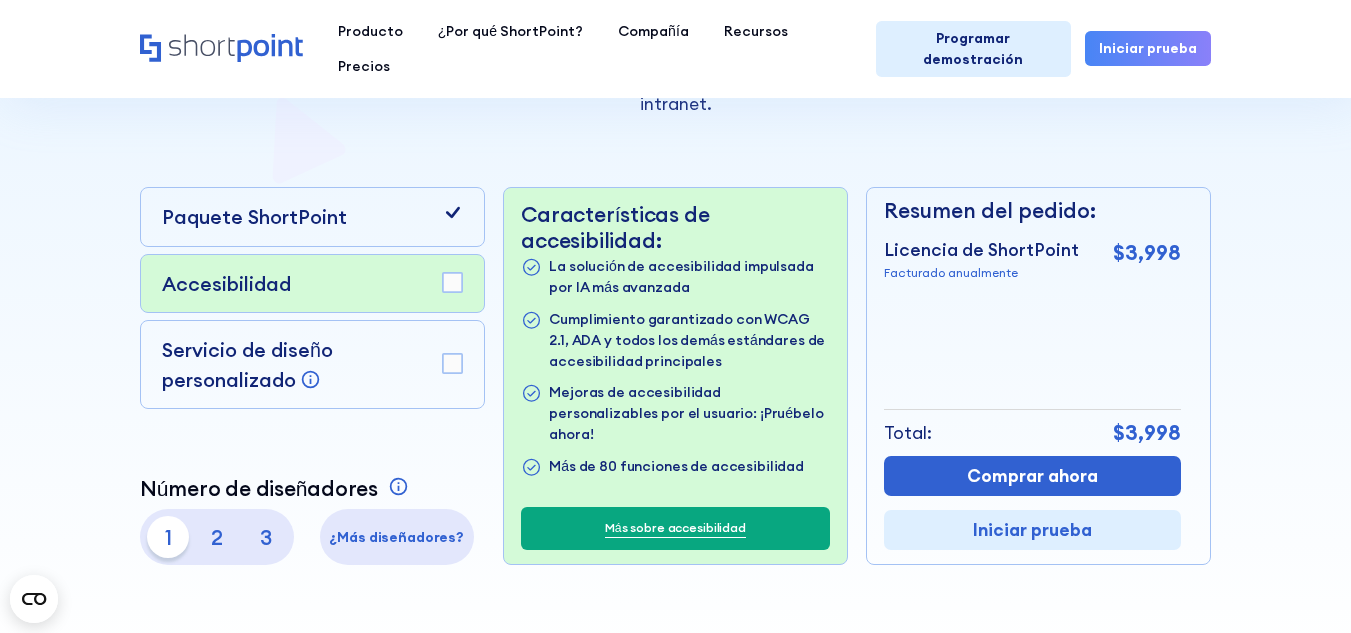 click 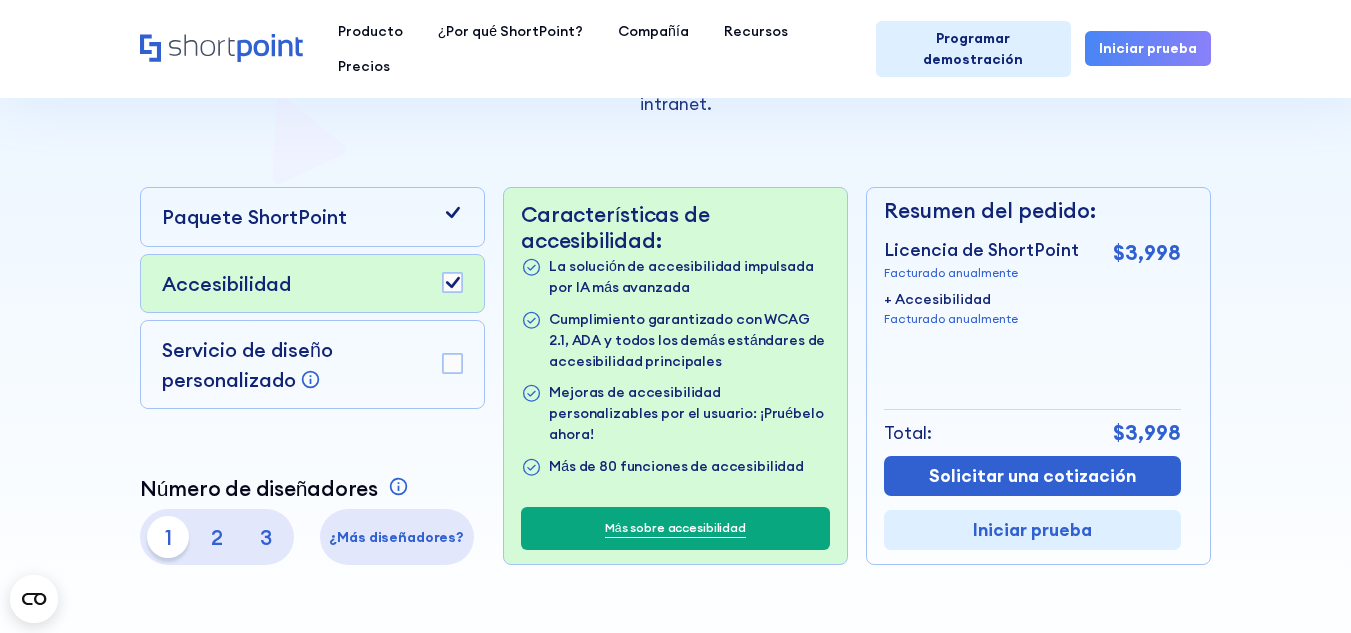 click 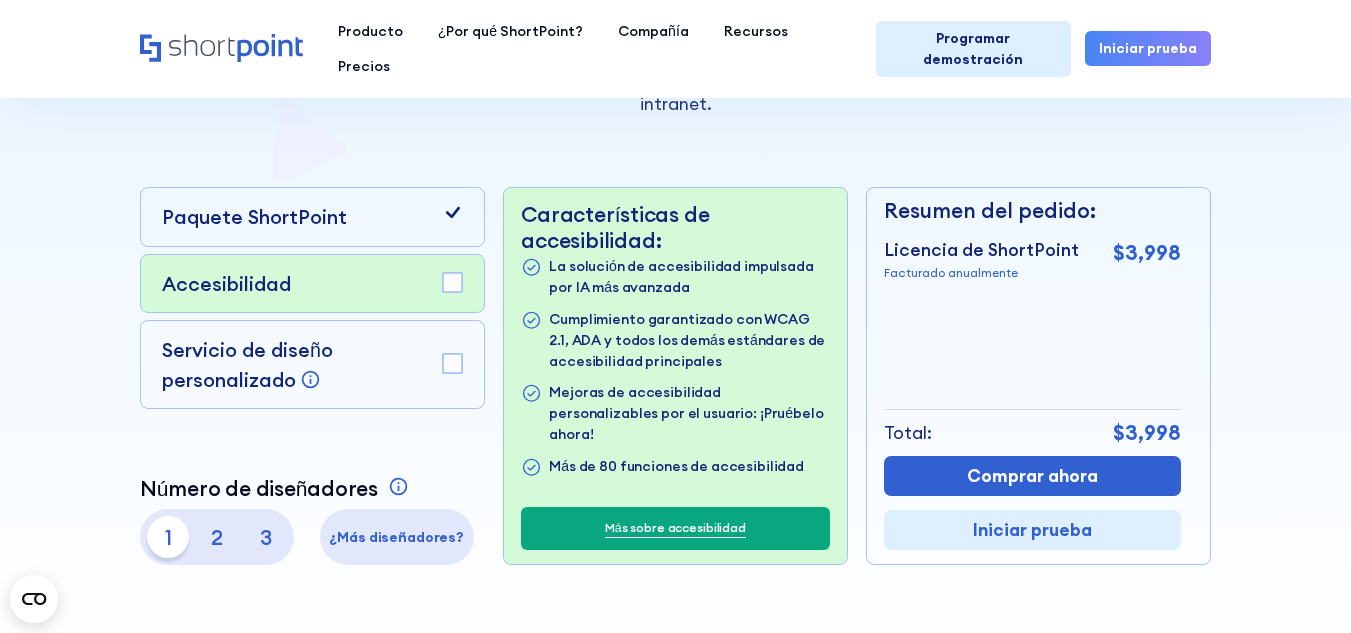 click on "Accesibilidad" at bounding box center (312, 283) 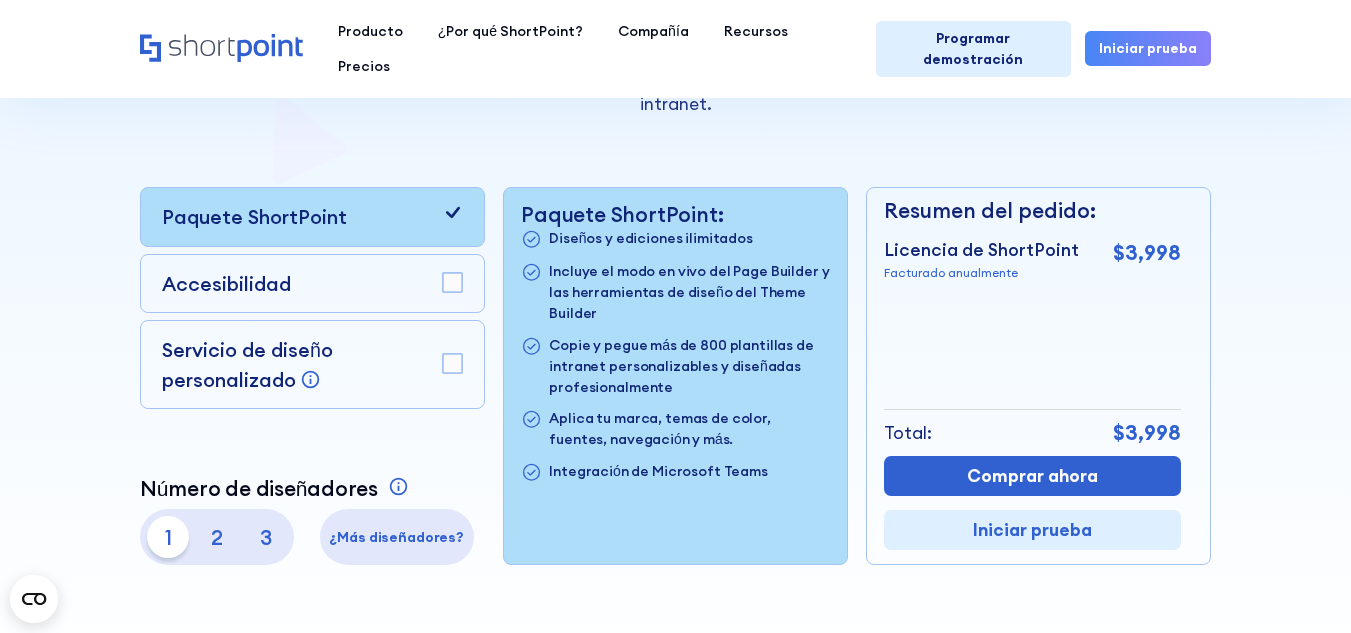 click on "Accesibilidad" at bounding box center (312, 283) 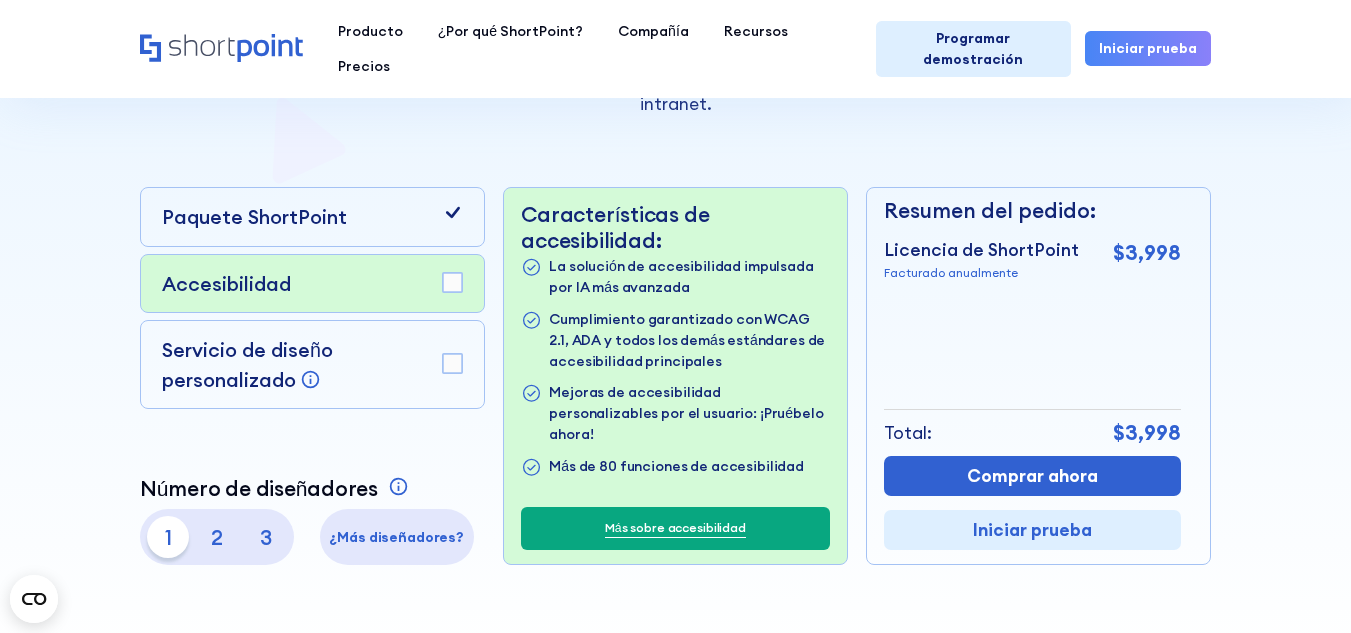 click on "Servicio de diseño personalizado" at bounding box center [247, 364] 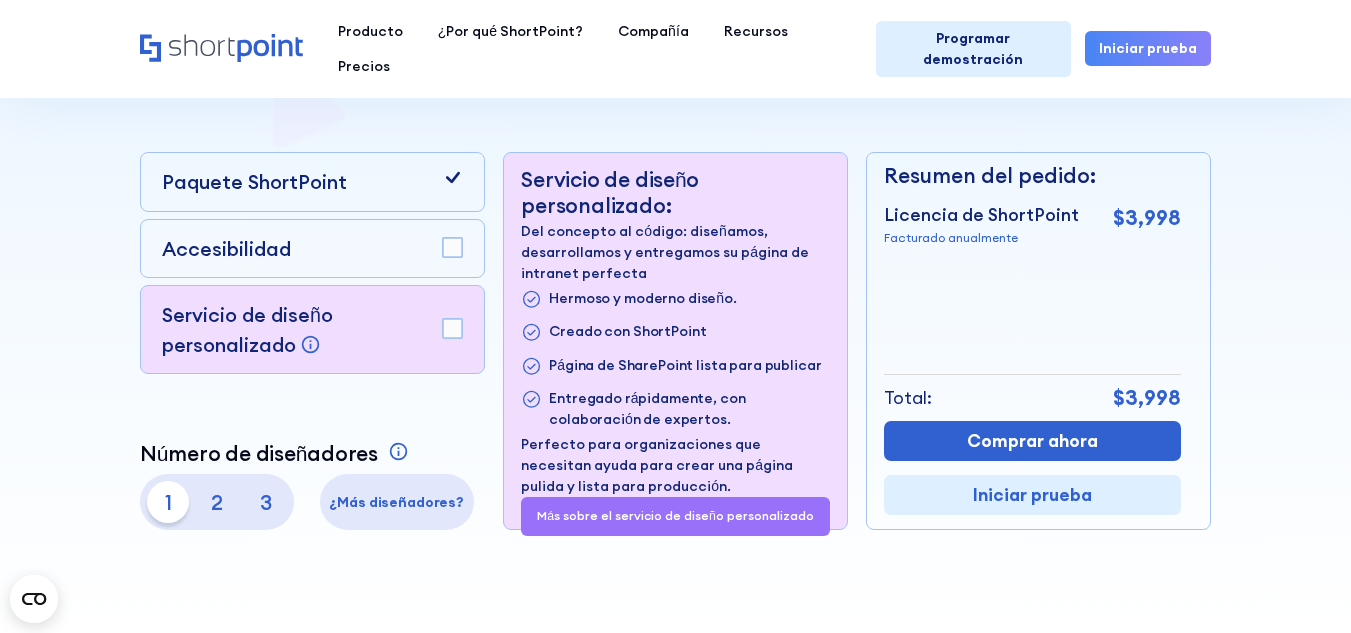 scroll, scrollTop: 400, scrollLeft: 0, axis: vertical 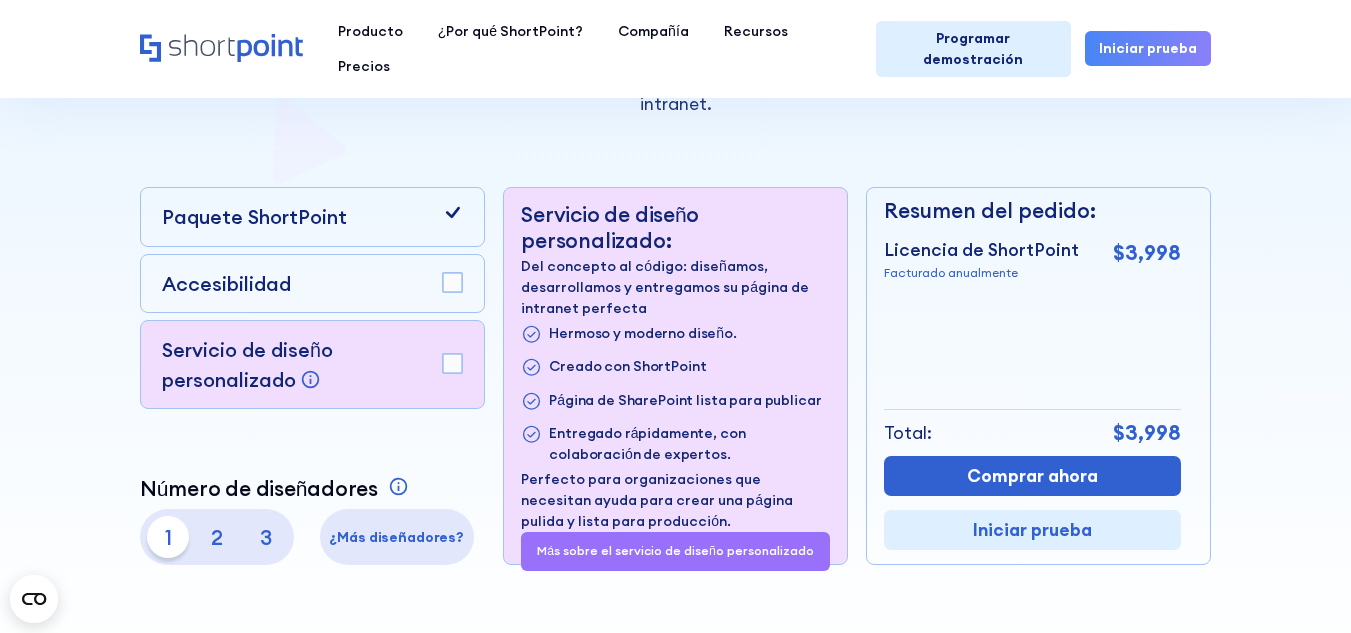 click on "Accesibilidad" at bounding box center (312, 283) 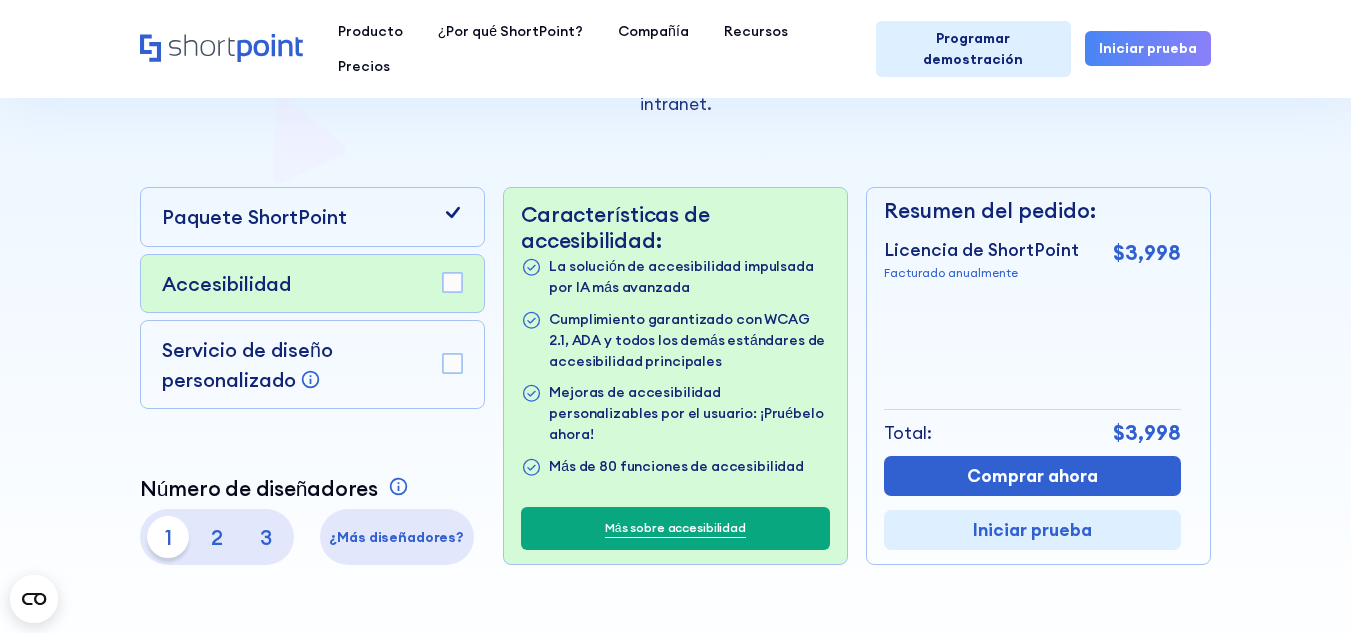 click 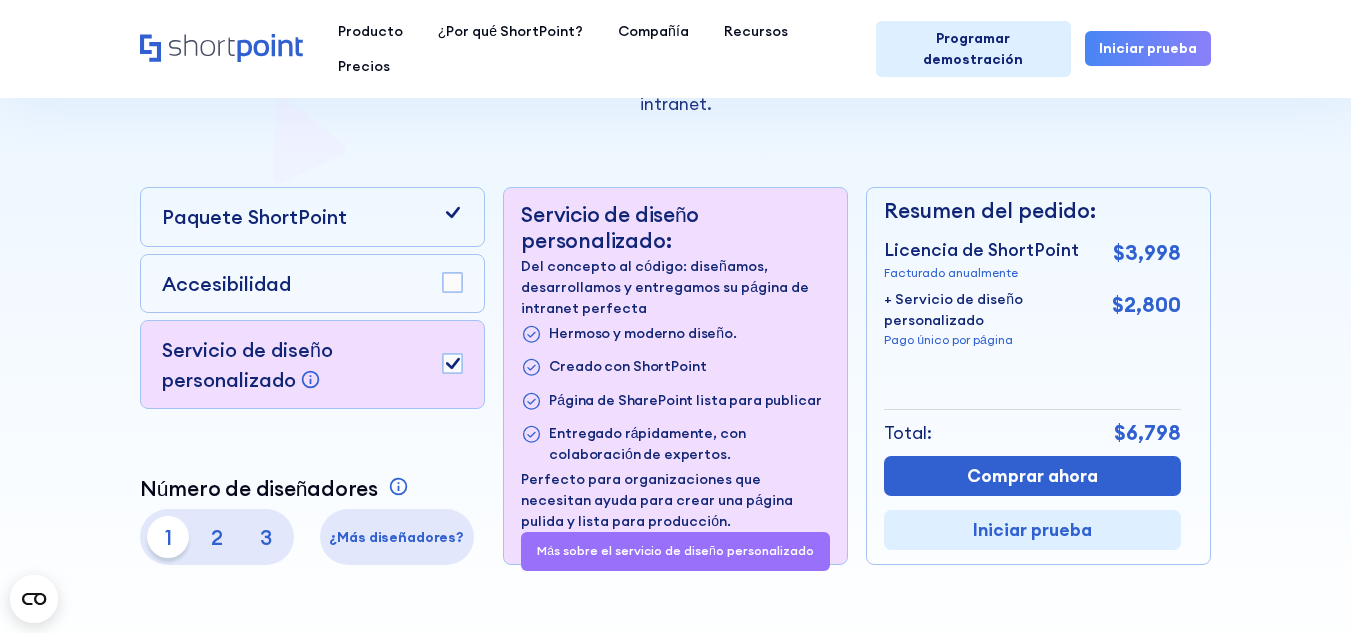 click 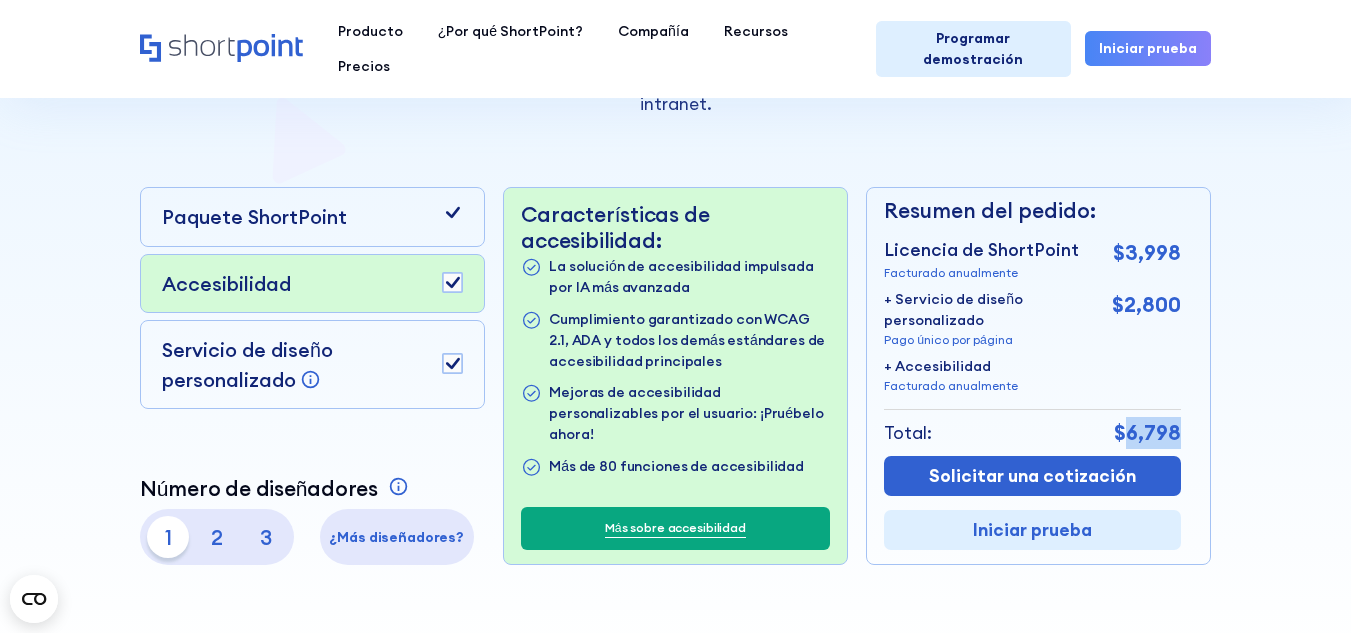drag, startPoint x: 1179, startPoint y: 431, endPoint x: 1128, endPoint y: 432, distance: 51.009804 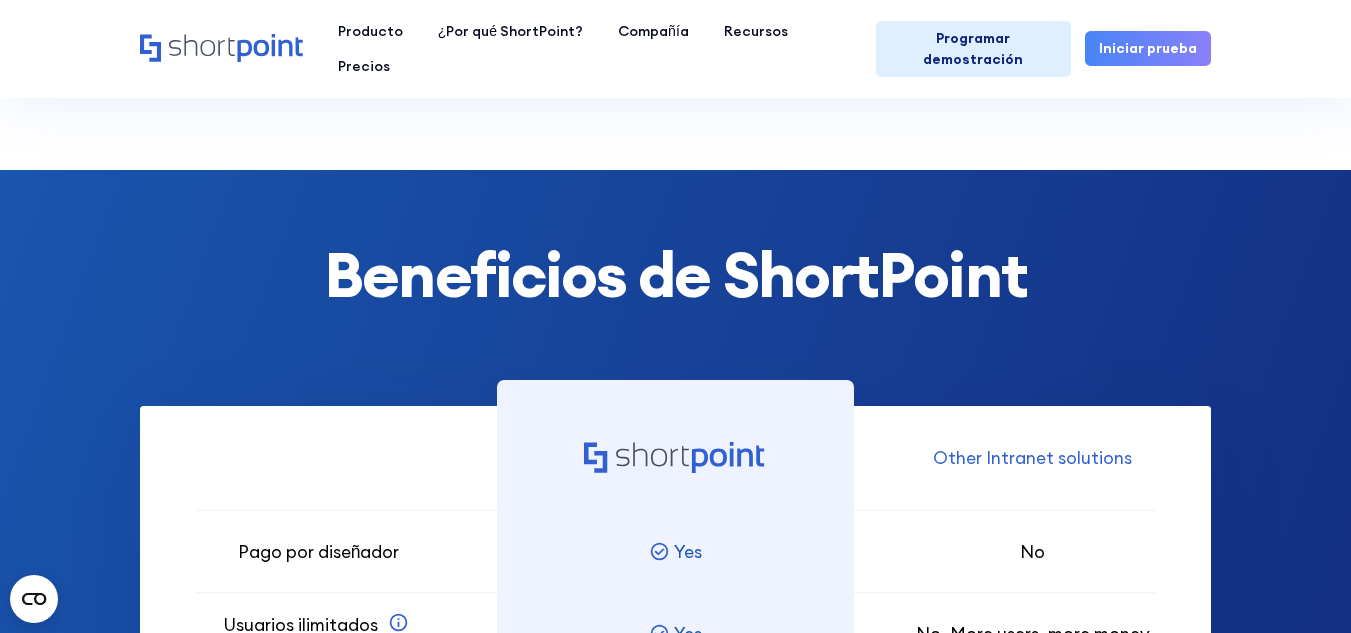 scroll, scrollTop: 500, scrollLeft: 0, axis: vertical 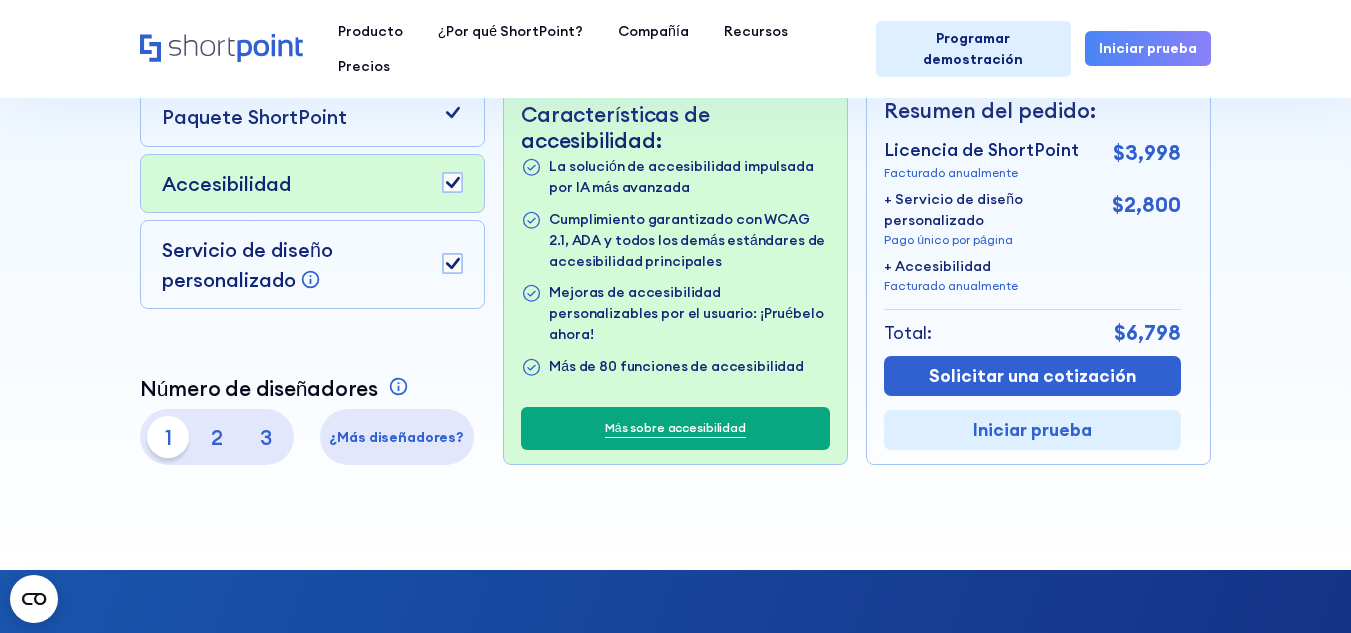 click on "2" at bounding box center [217, 437] 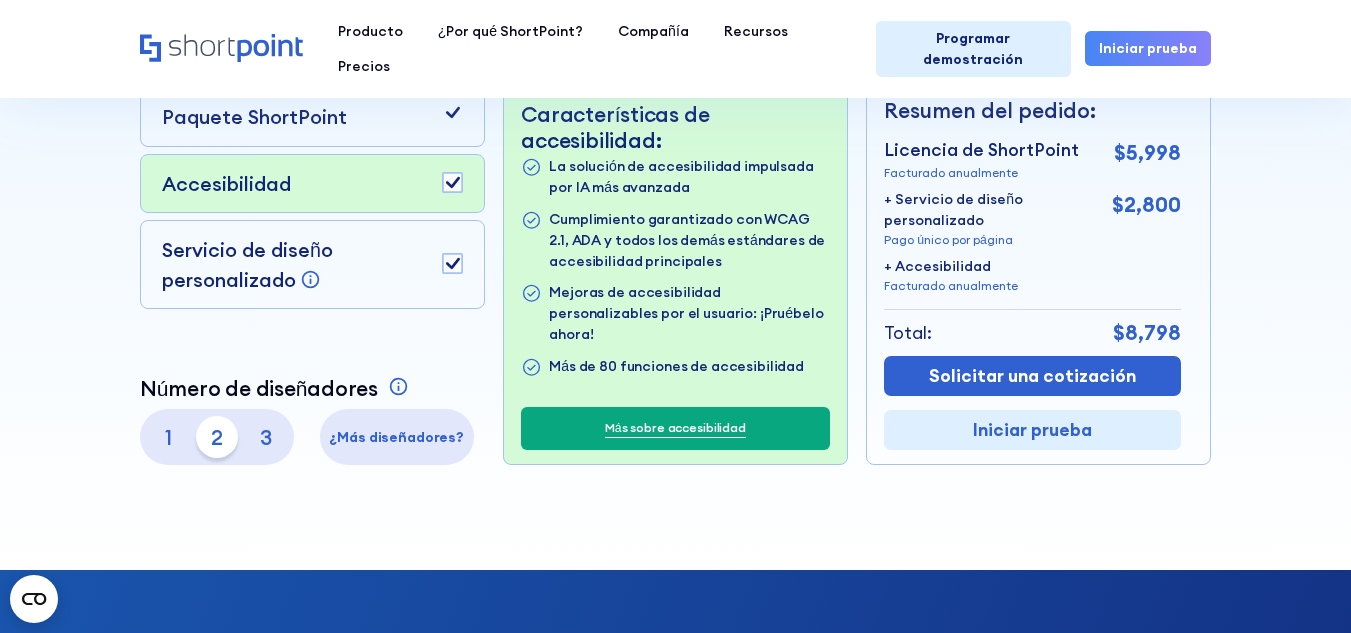 click on "3" at bounding box center [266, 437] 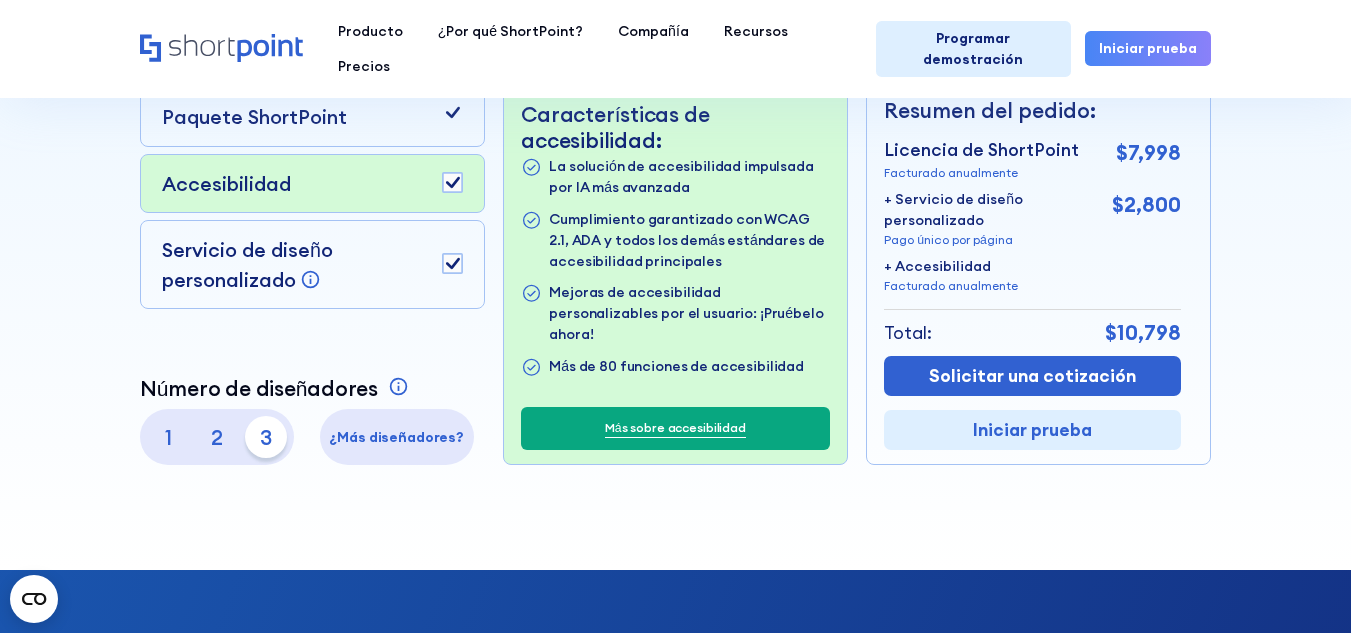 click on "1" at bounding box center [168, 437] 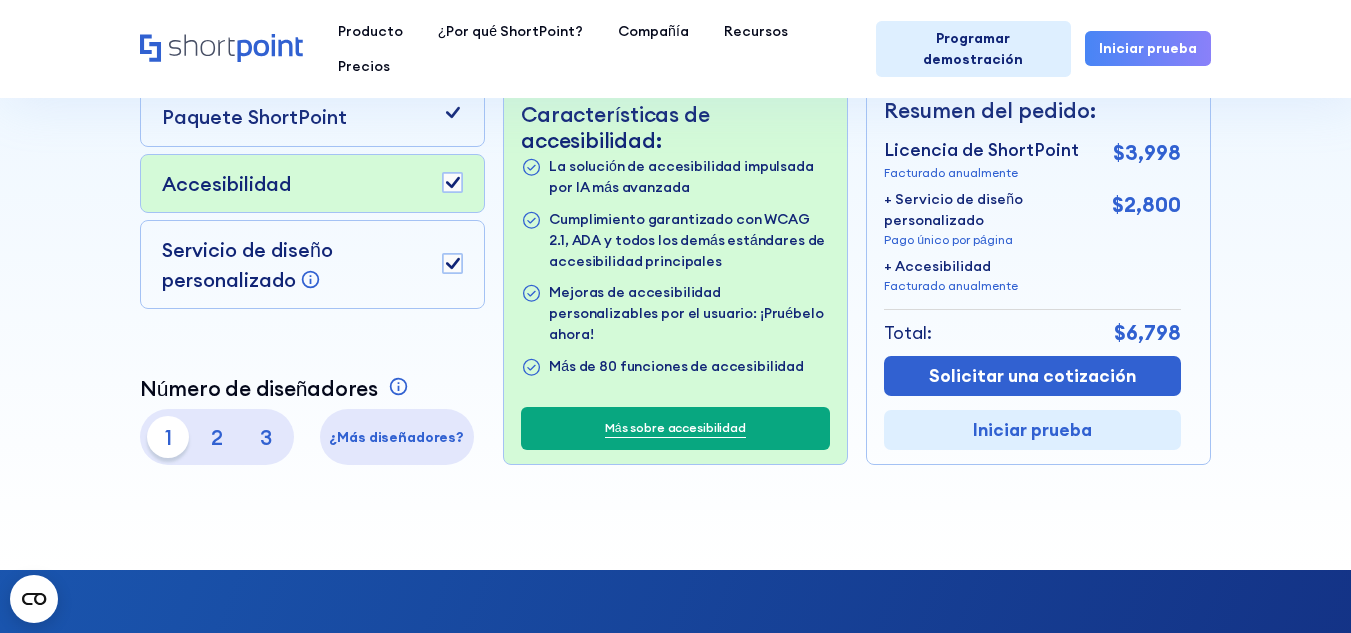 click on "¿Más diseñadores?" at bounding box center [396, 437] 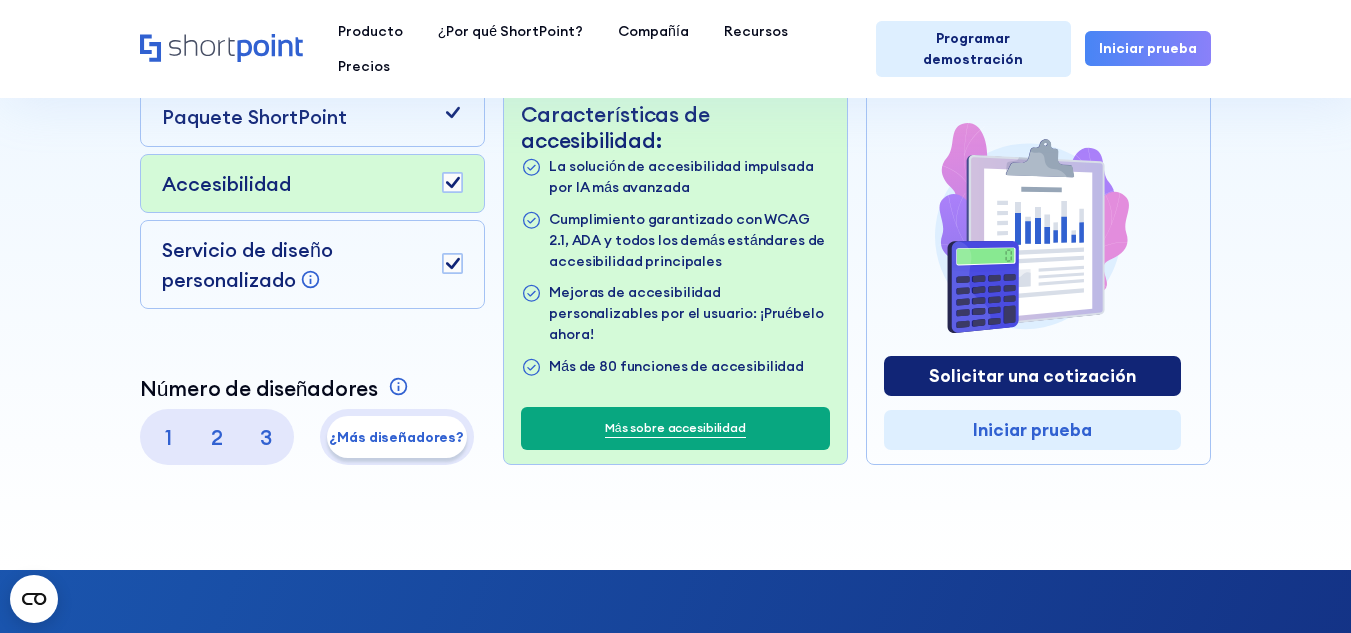 click on "Solicitar una cotización" at bounding box center (1032, 375) 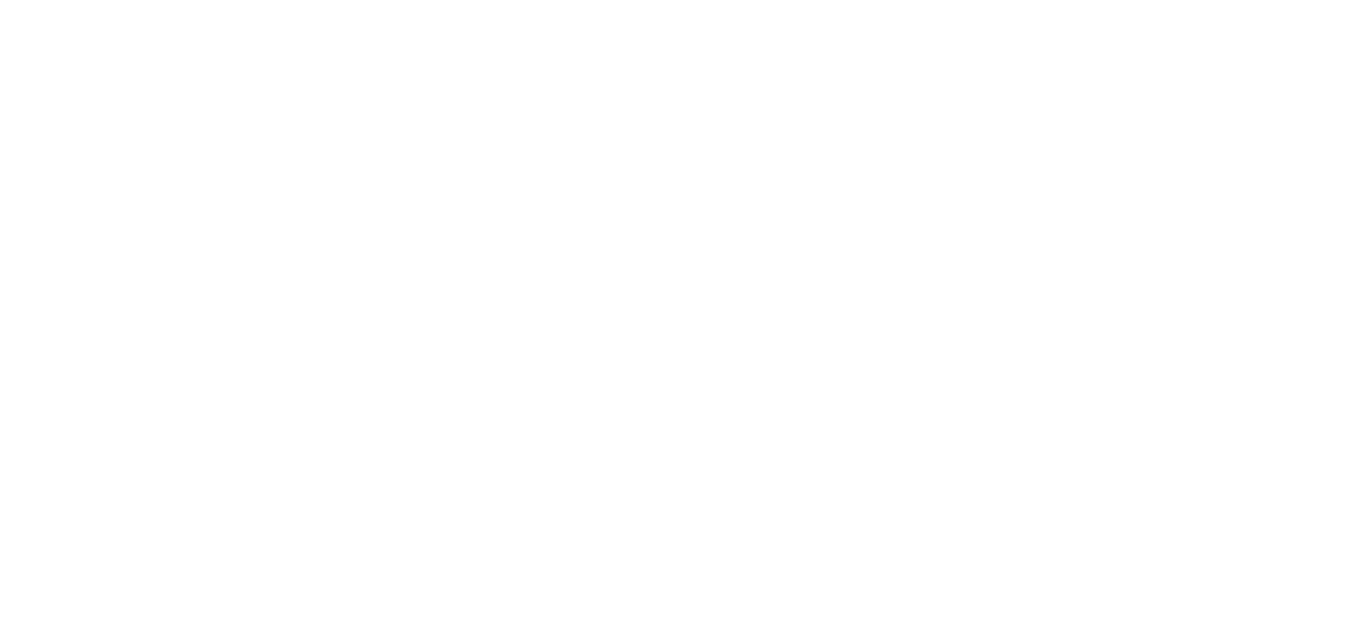 select on "4" 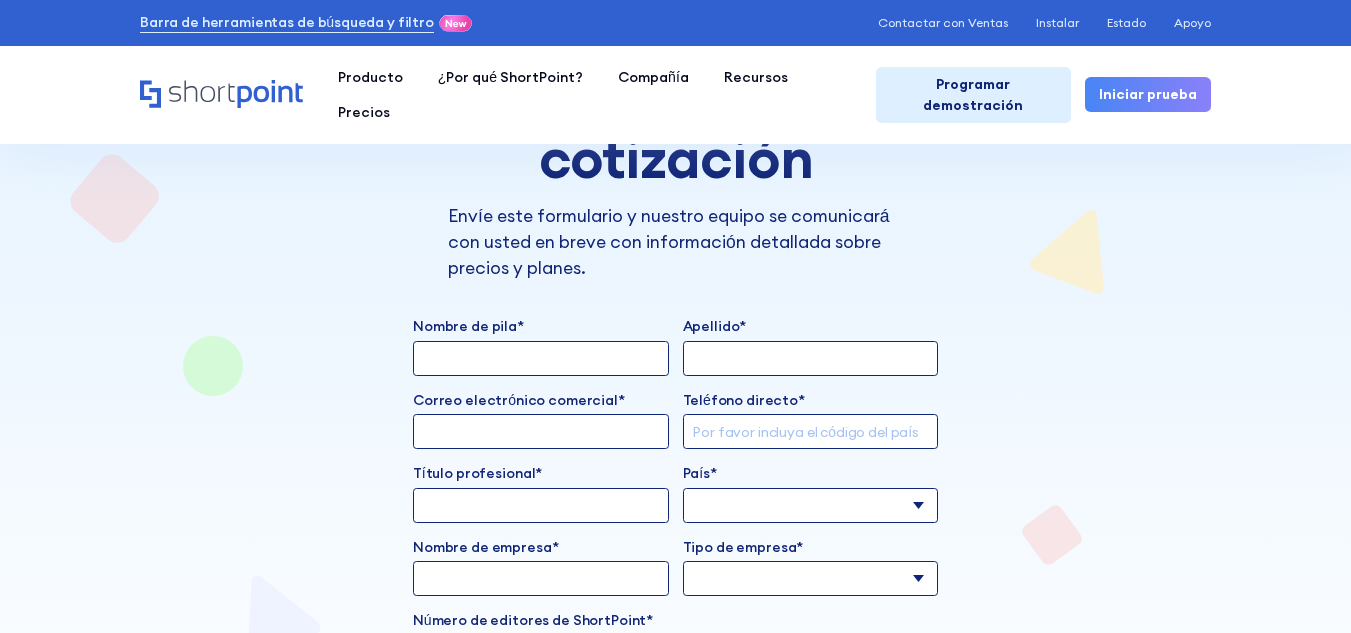 scroll, scrollTop: 200, scrollLeft: 0, axis: vertical 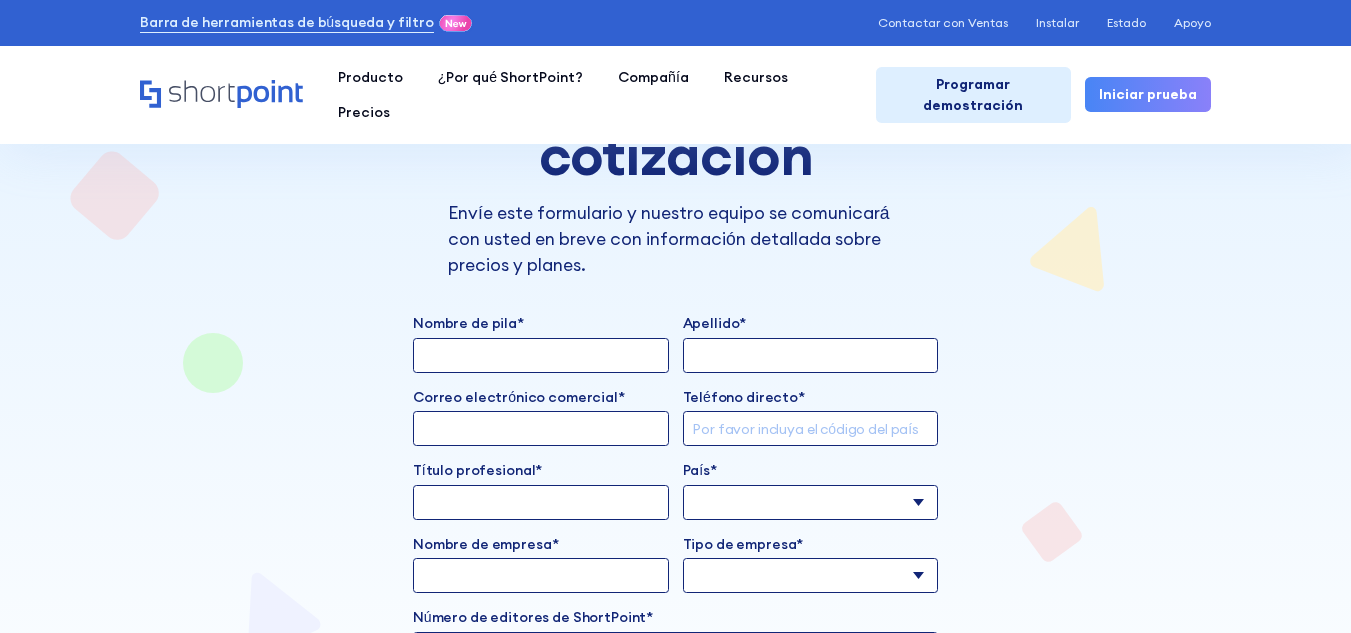click on "Nombre de pila*" at bounding box center (541, 355) 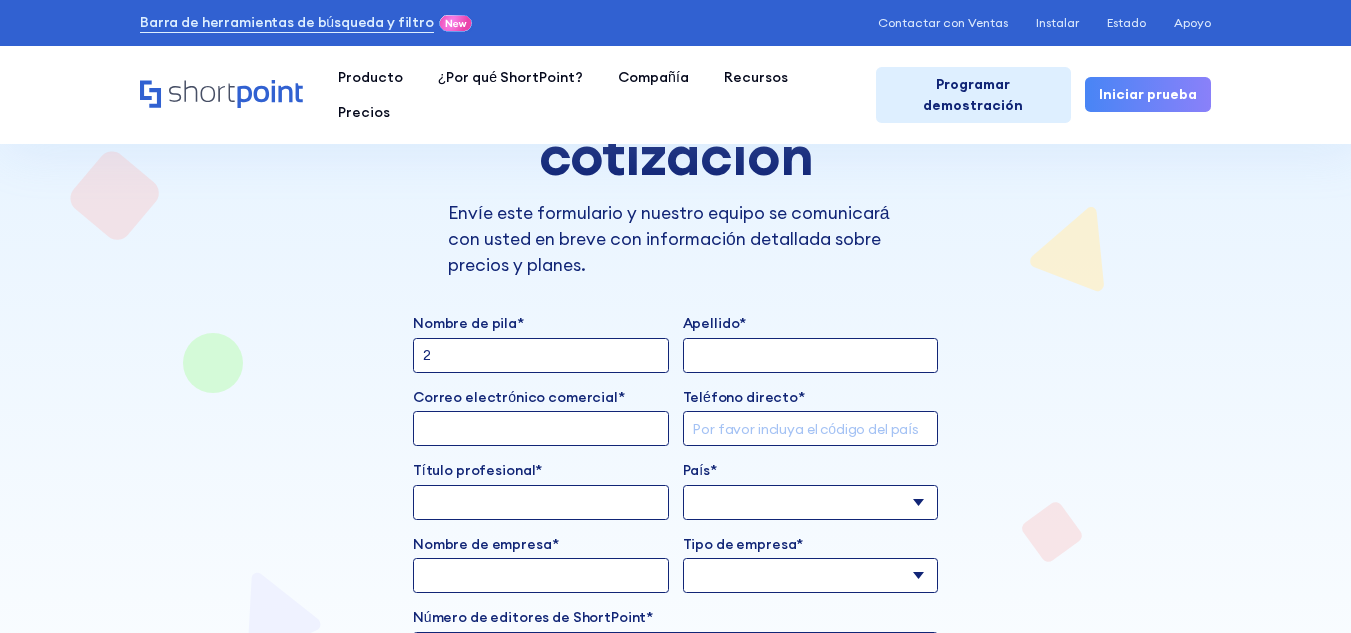 click on "Apellido*" at bounding box center (811, 355) 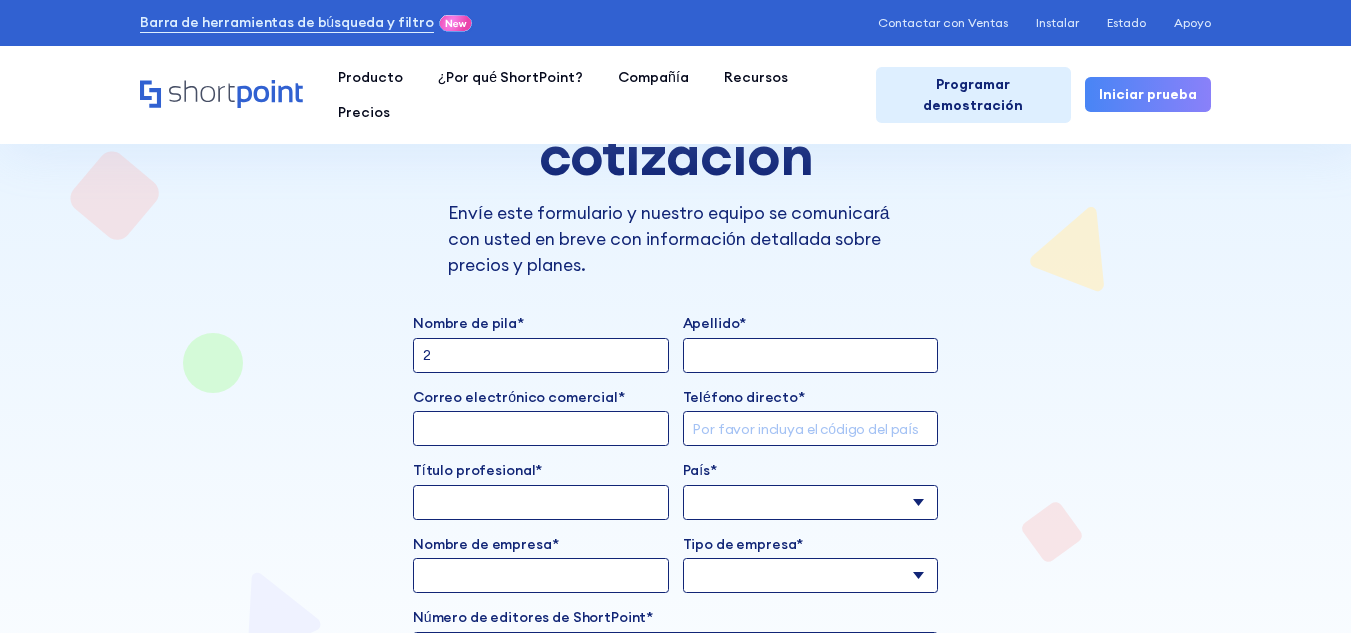 click on "2" at bounding box center (541, 355) 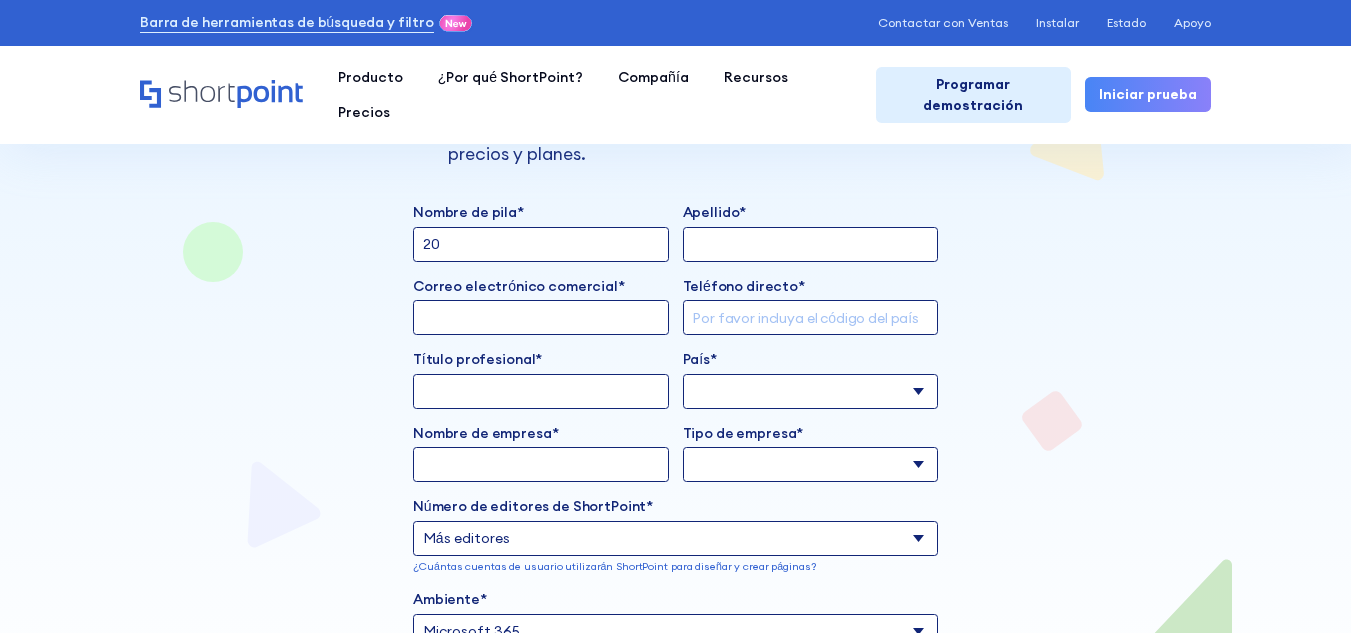 scroll, scrollTop: 271, scrollLeft: 0, axis: vertical 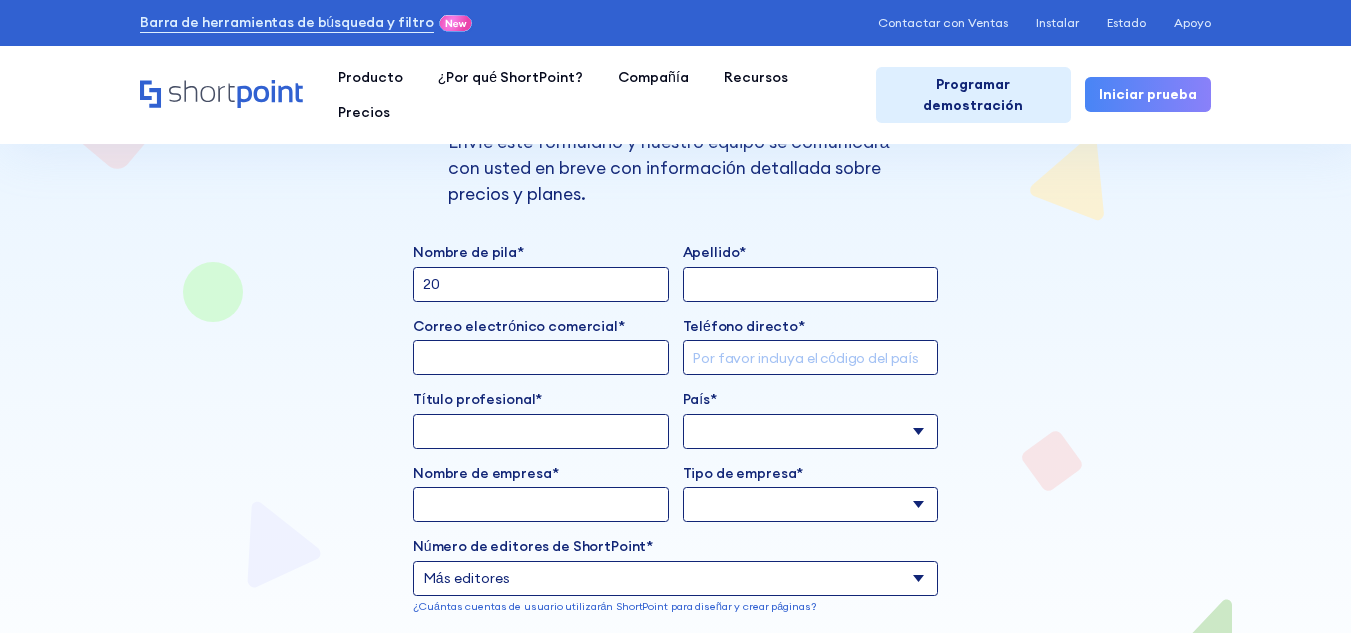 type on "20" 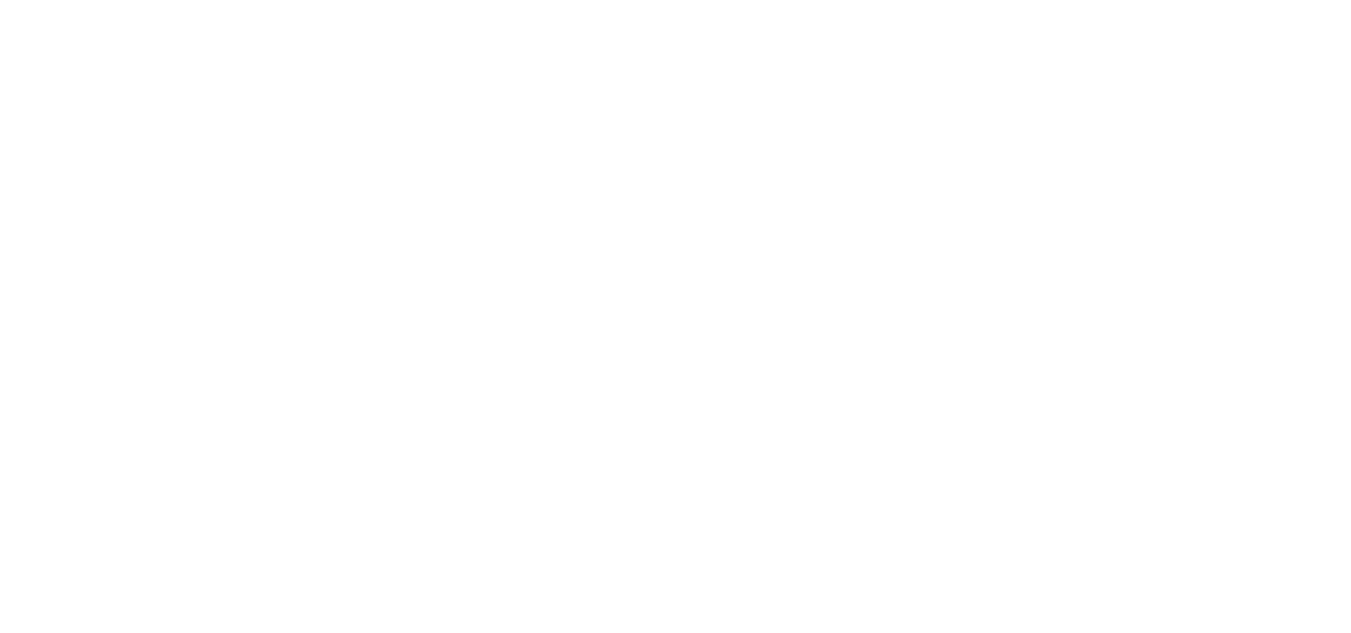 scroll, scrollTop: 0, scrollLeft: 0, axis: both 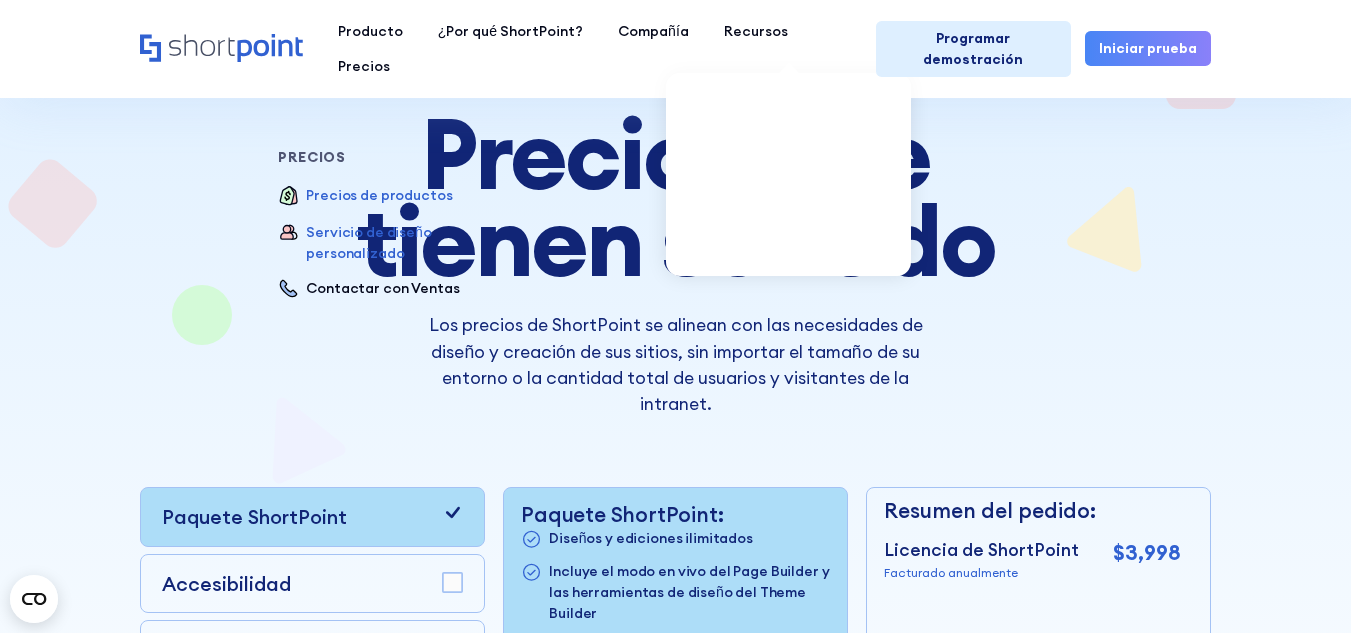 click on "Servicio de diseño personalizado" at bounding box center [368, 242] 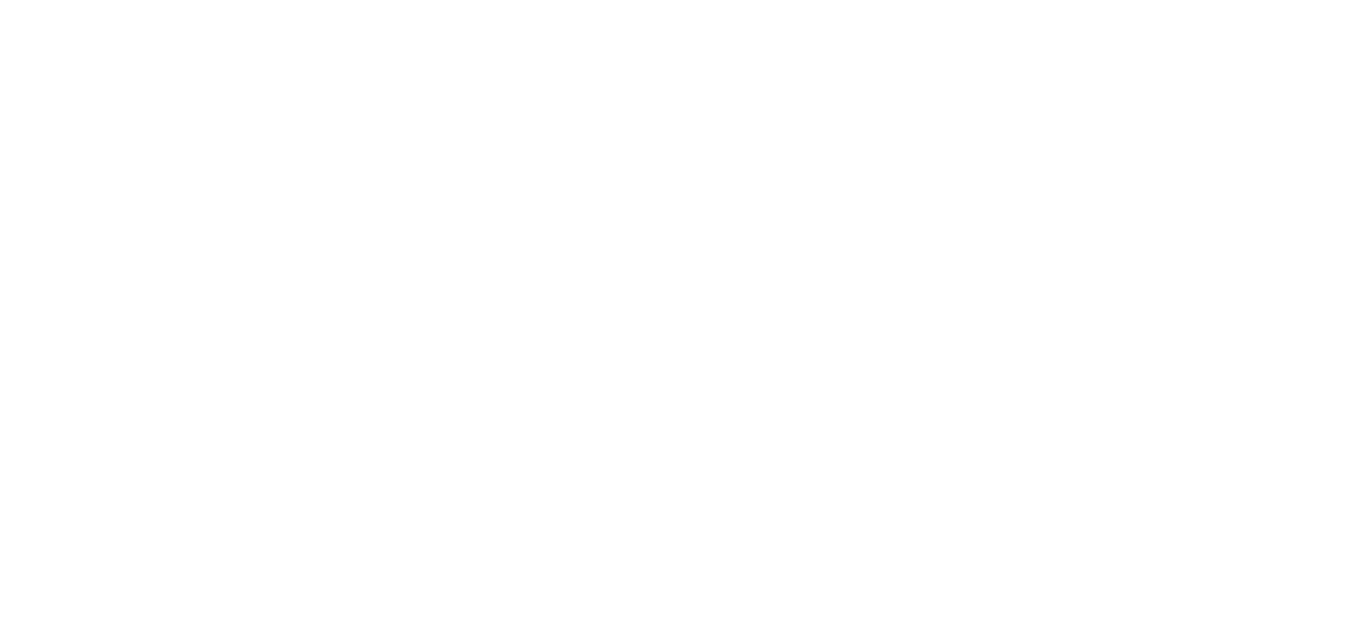 scroll, scrollTop: 0, scrollLeft: 0, axis: both 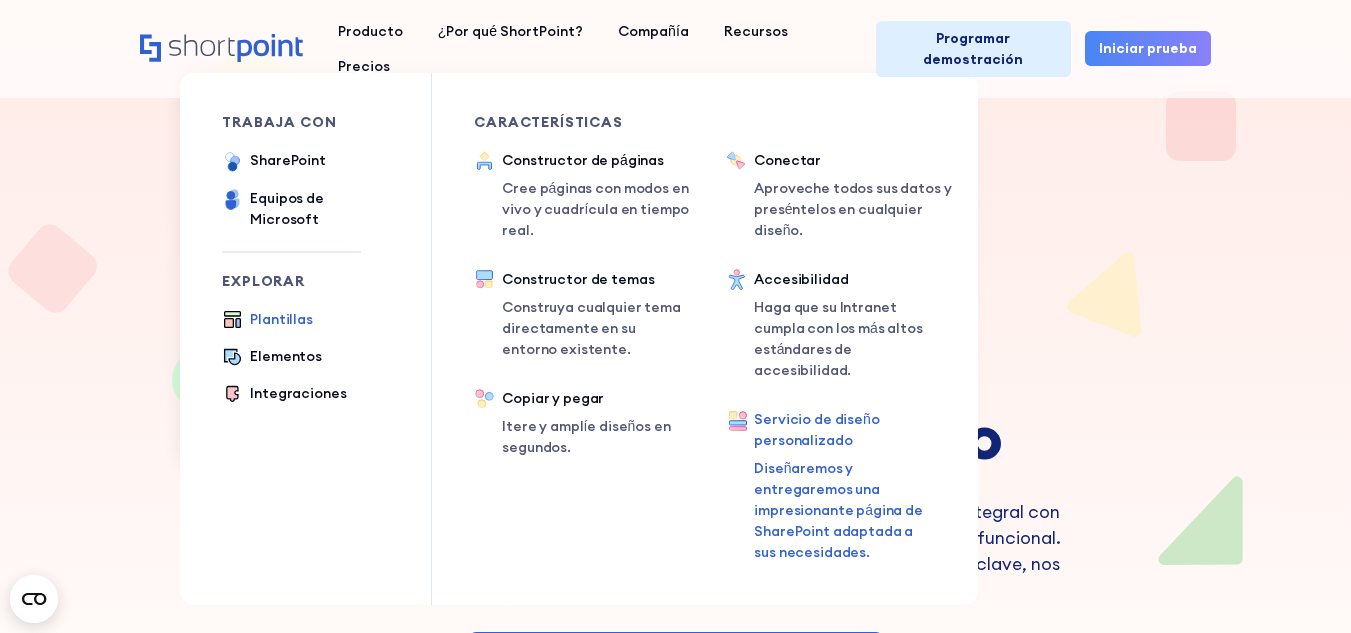 click on "Plantillas" at bounding box center [281, 319] 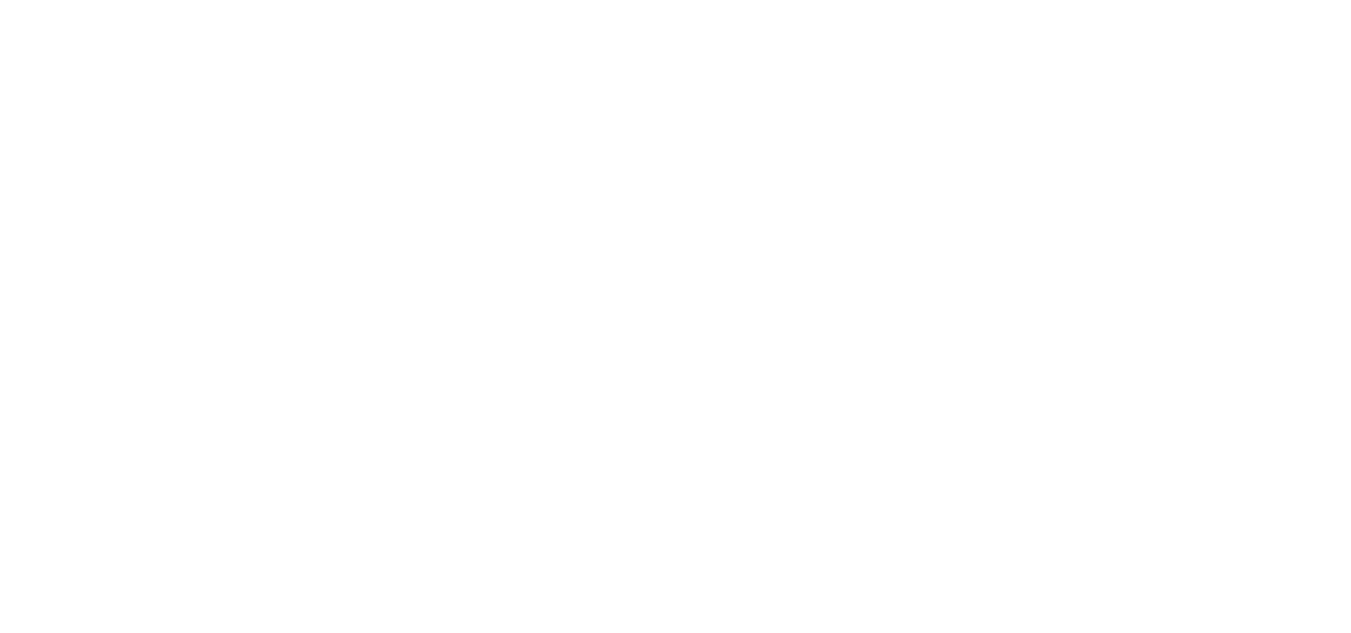 scroll, scrollTop: 0, scrollLeft: 0, axis: both 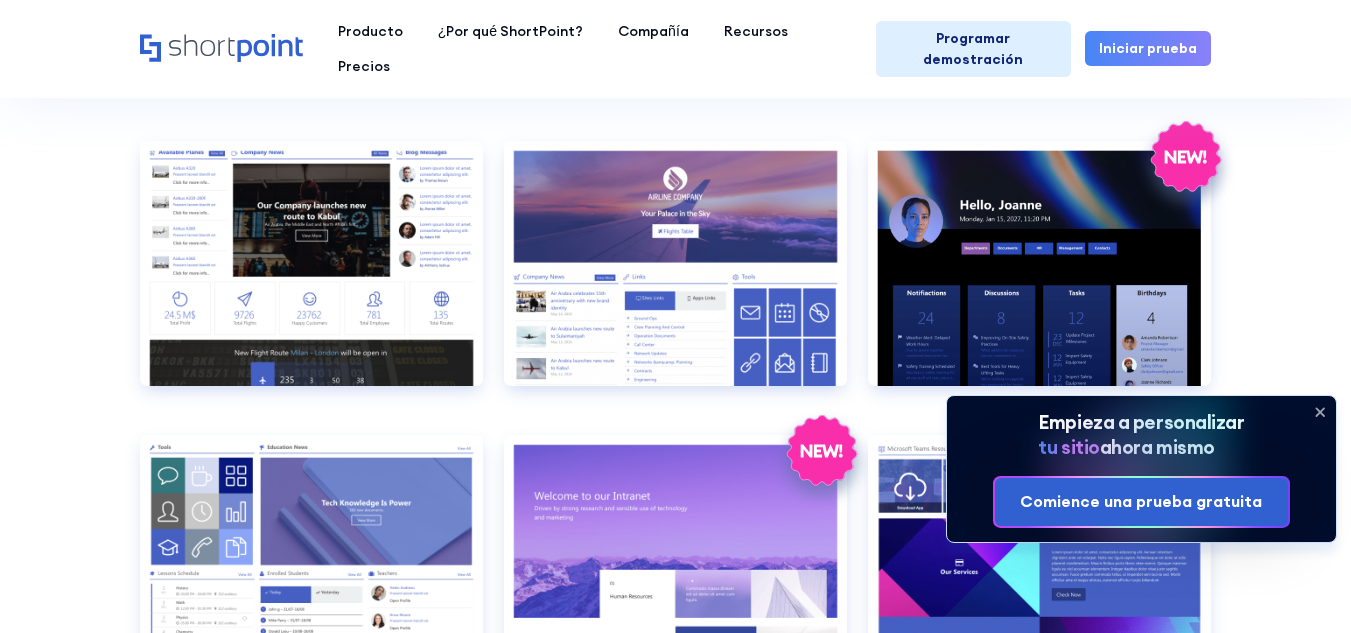 click 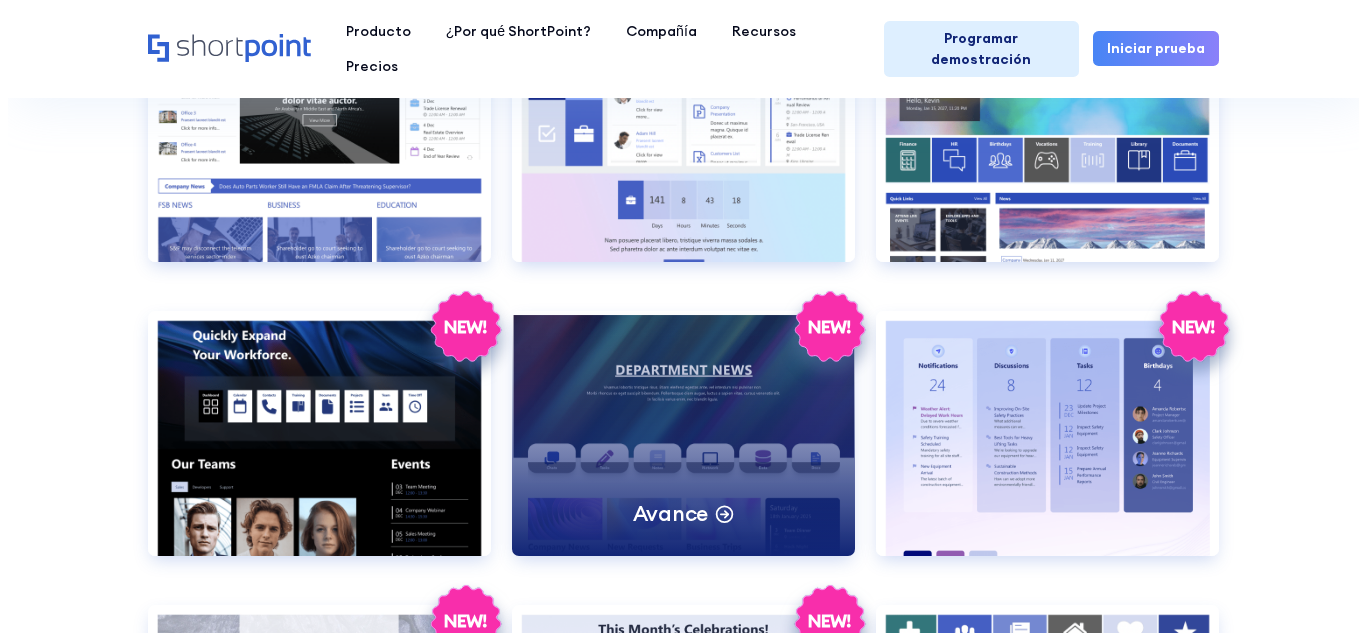 scroll, scrollTop: 2400, scrollLeft: 0, axis: vertical 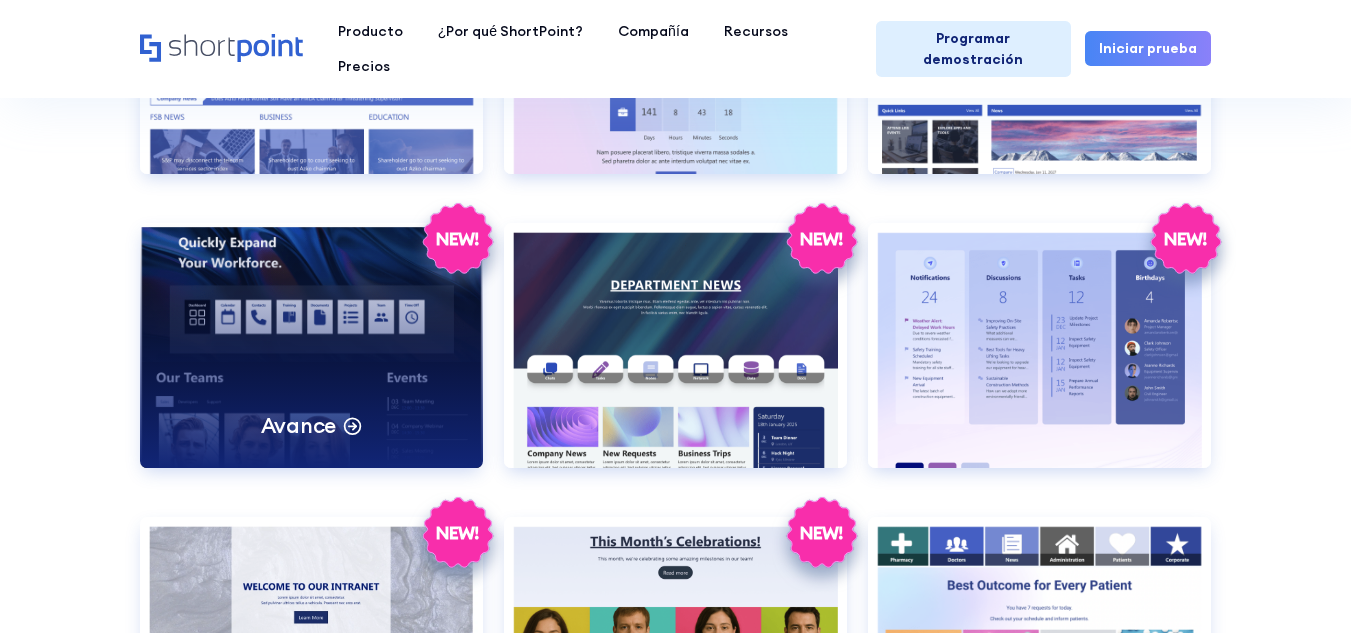 click on "Avance" at bounding box center (299, 425) 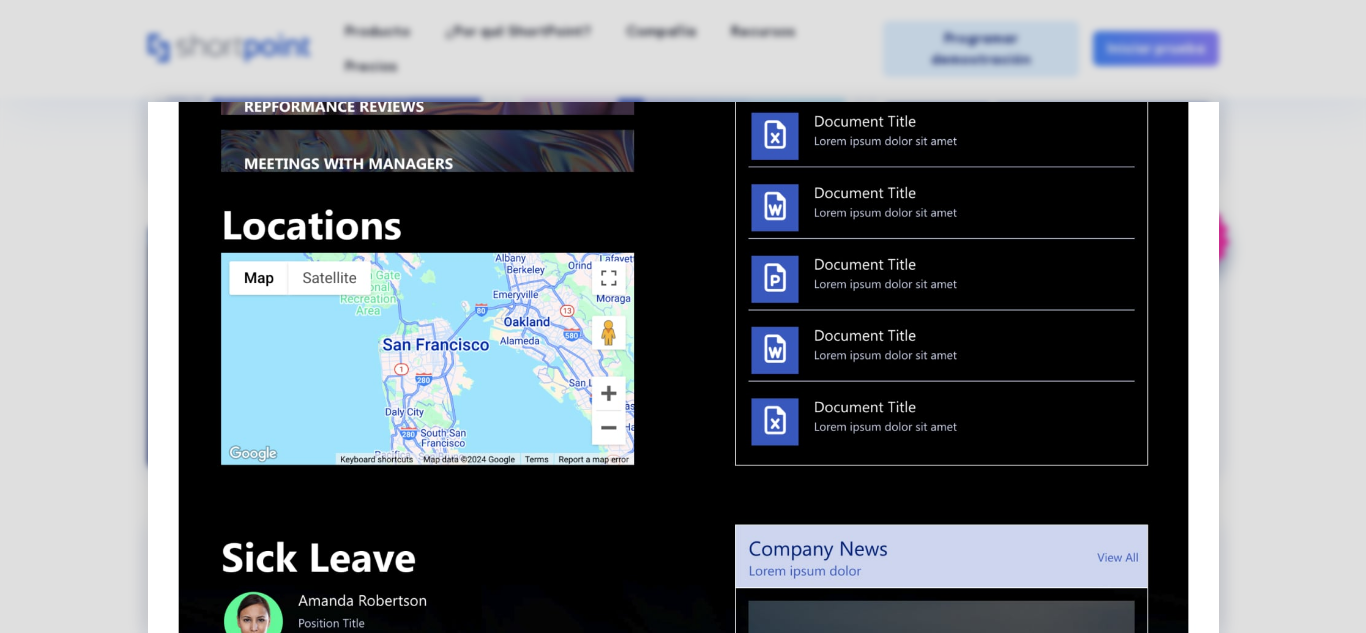 scroll, scrollTop: 607, scrollLeft: 0, axis: vertical 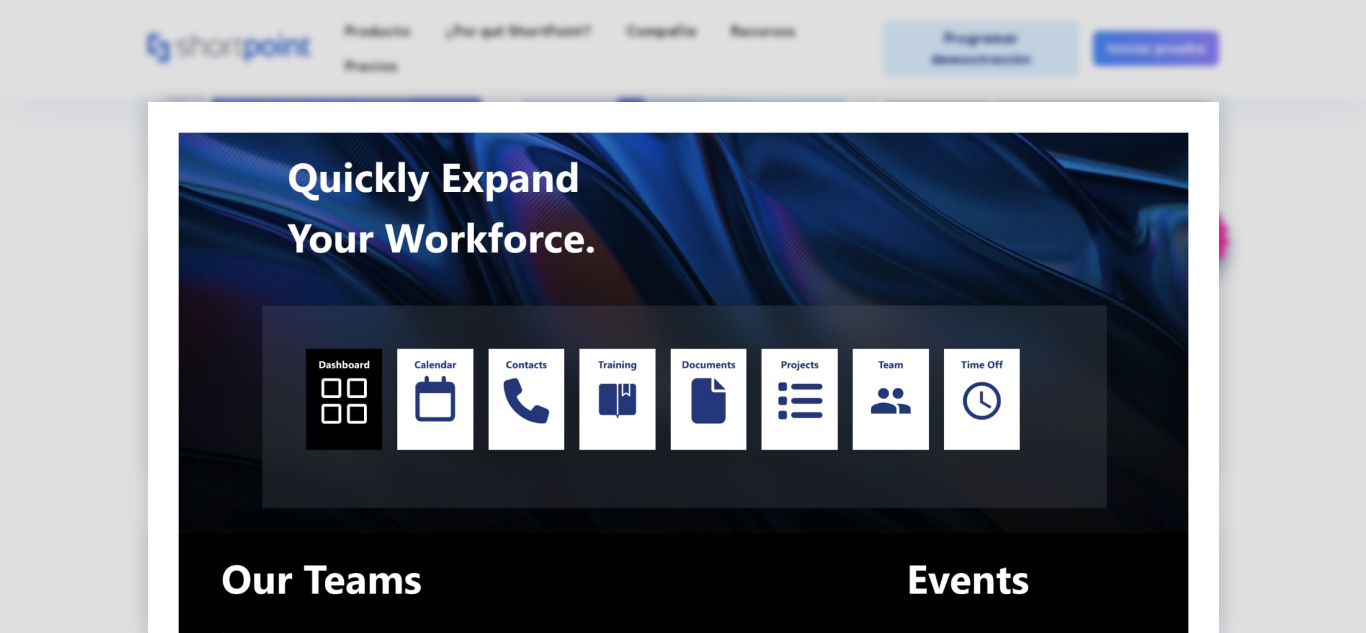 click at bounding box center (683, 1149) 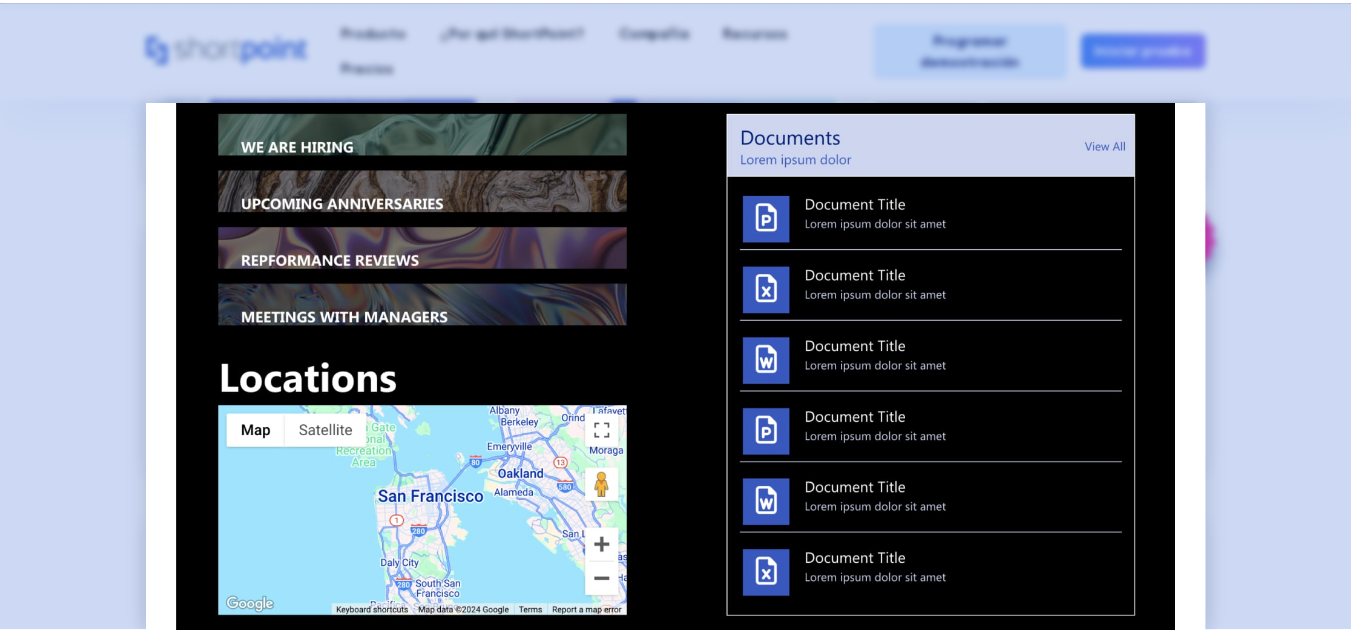 scroll, scrollTop: 636, scrollLeft: 0, axis: vertical 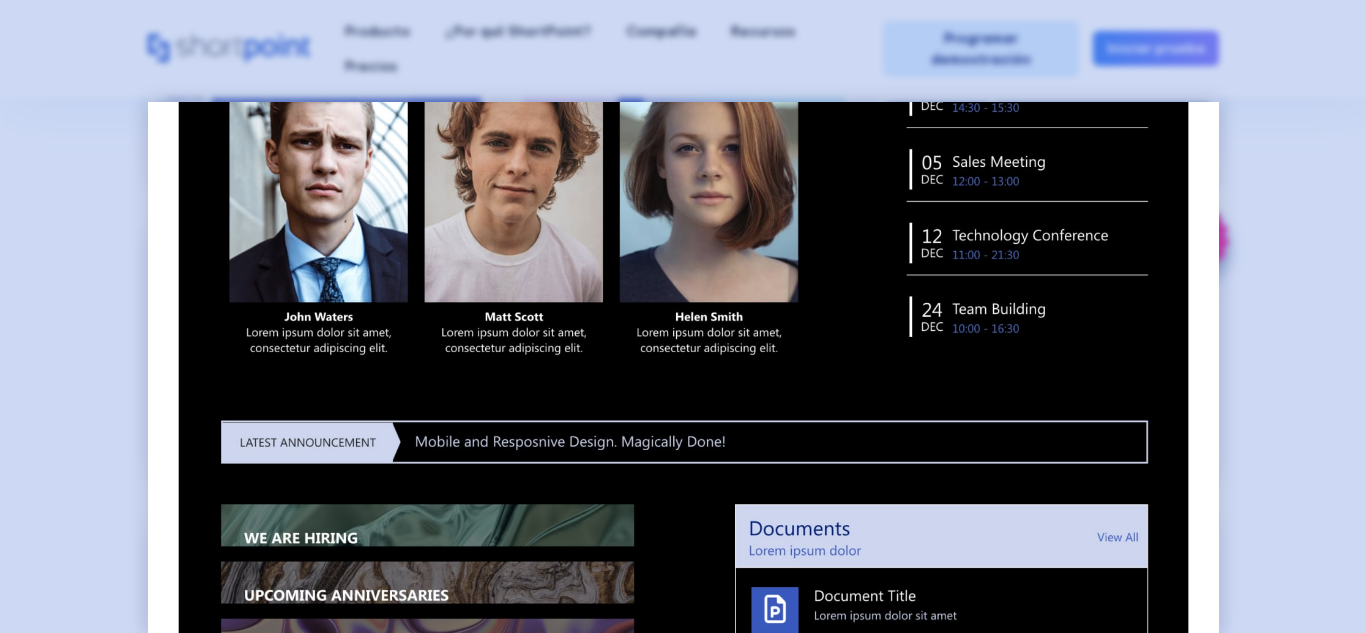 click at bounding box center [683, 316] 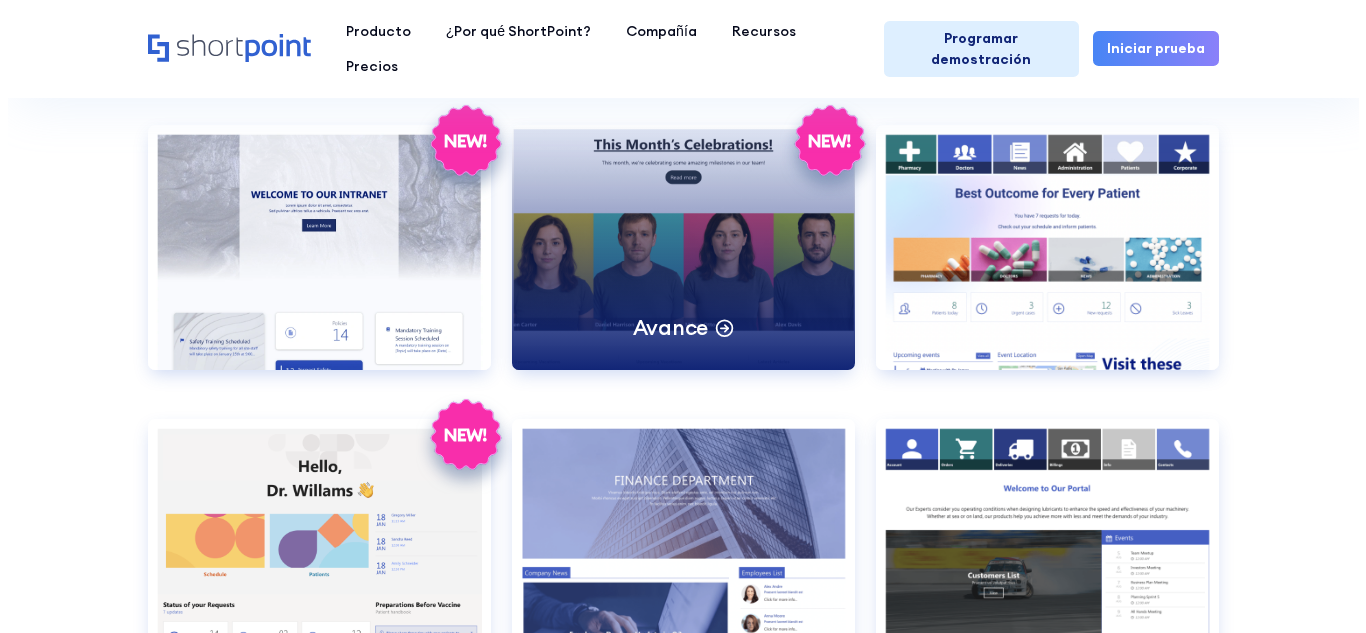 scroll, scrollTop: 2900, scrollLeft: 0, axis: vertical 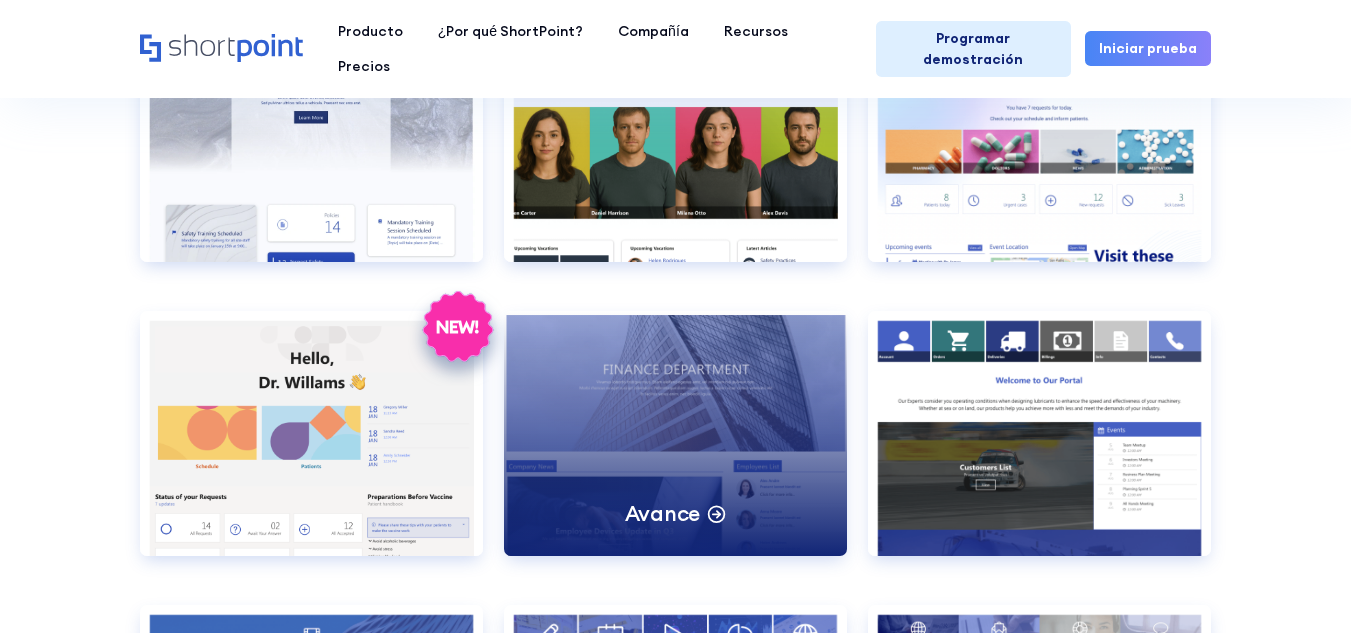 click on "Avance" at bounding box center (663, 513) 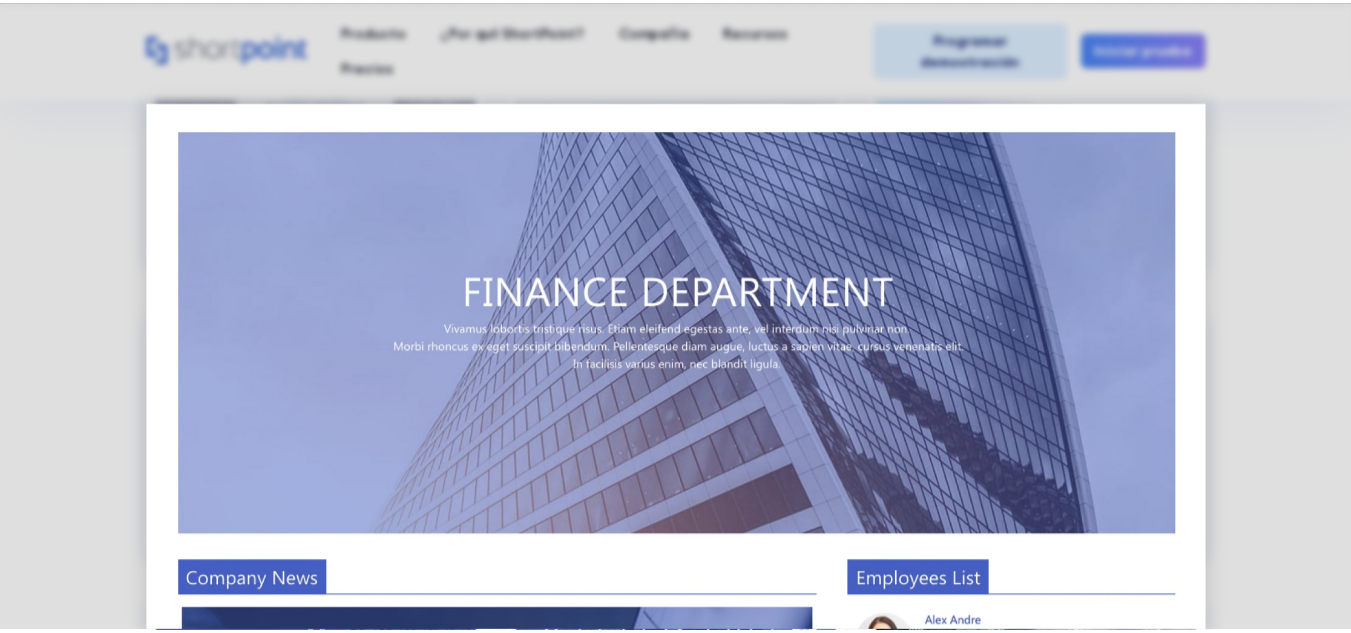scroll, scrollTop: 0, scrollLeft: 0, axis: both 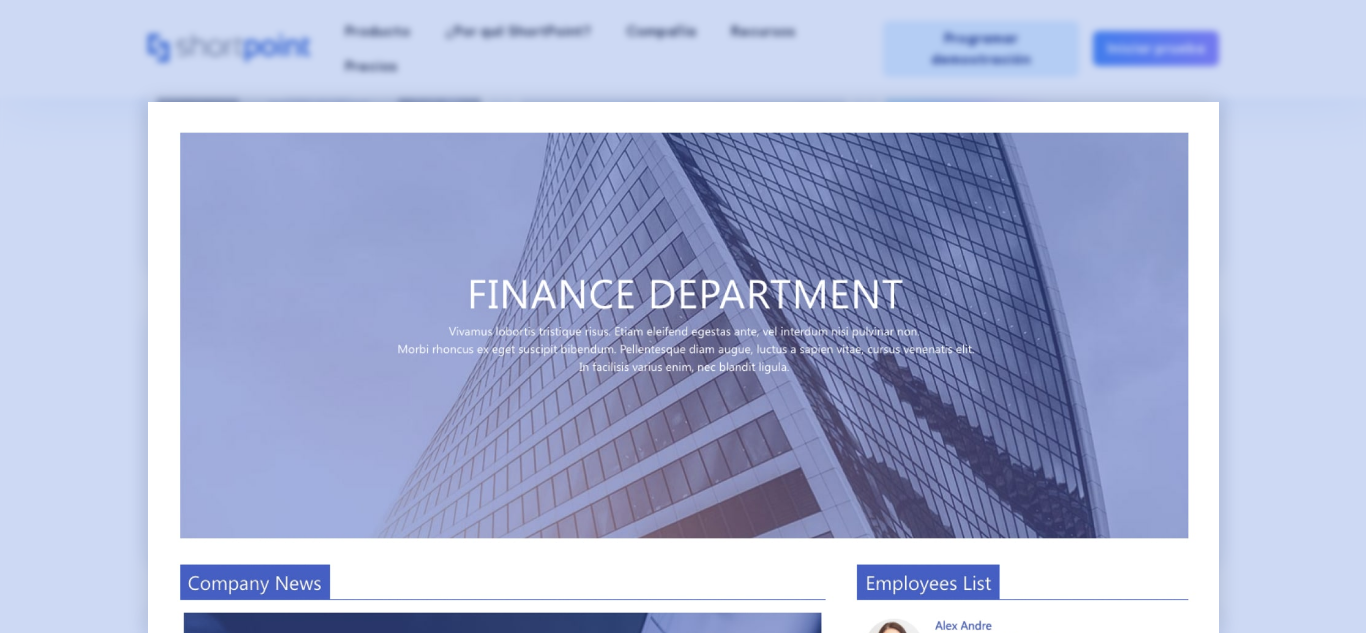 click at bounding box center [683, 316] 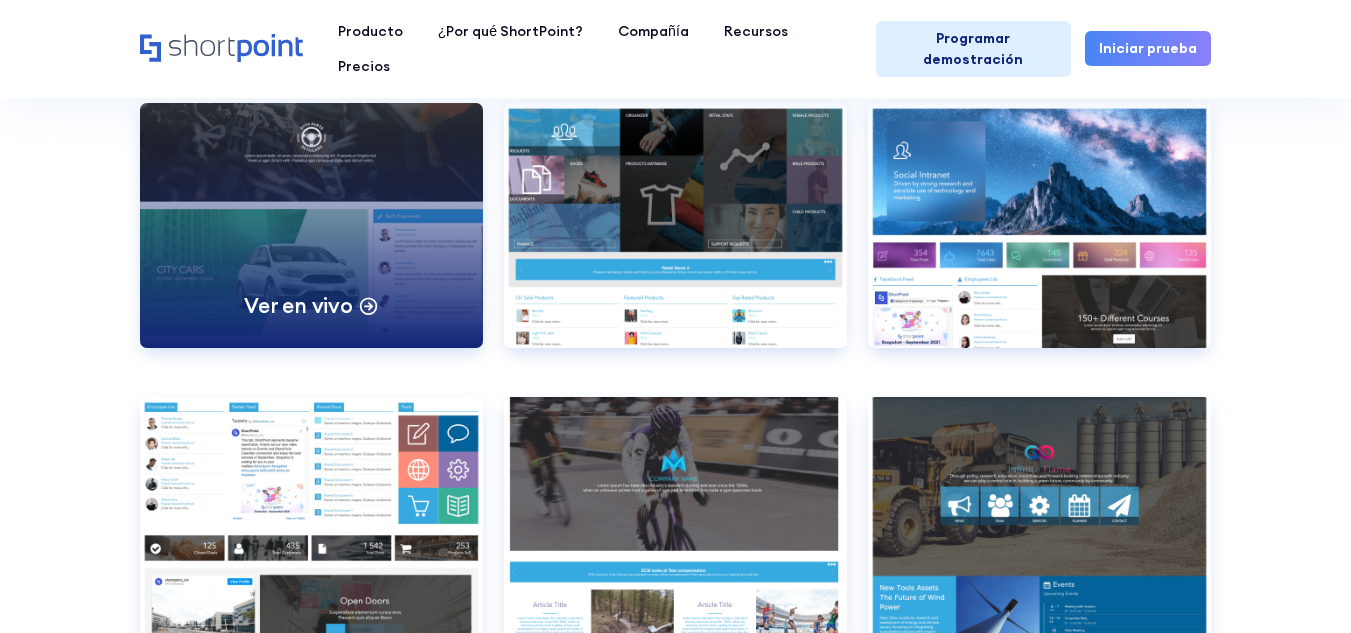 scroll, scrollTop: 11000, scrollLeft: 0, axis: vertical 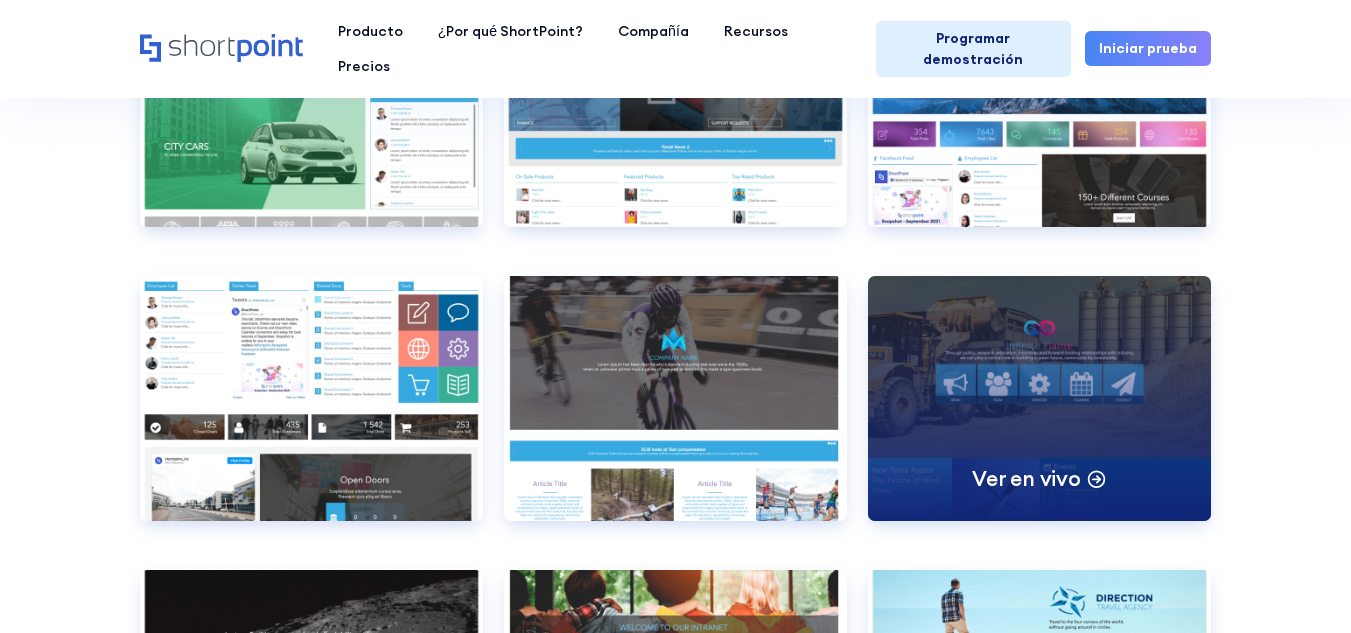 click on "Ver en vivo" at bounding box center [1026, 478] 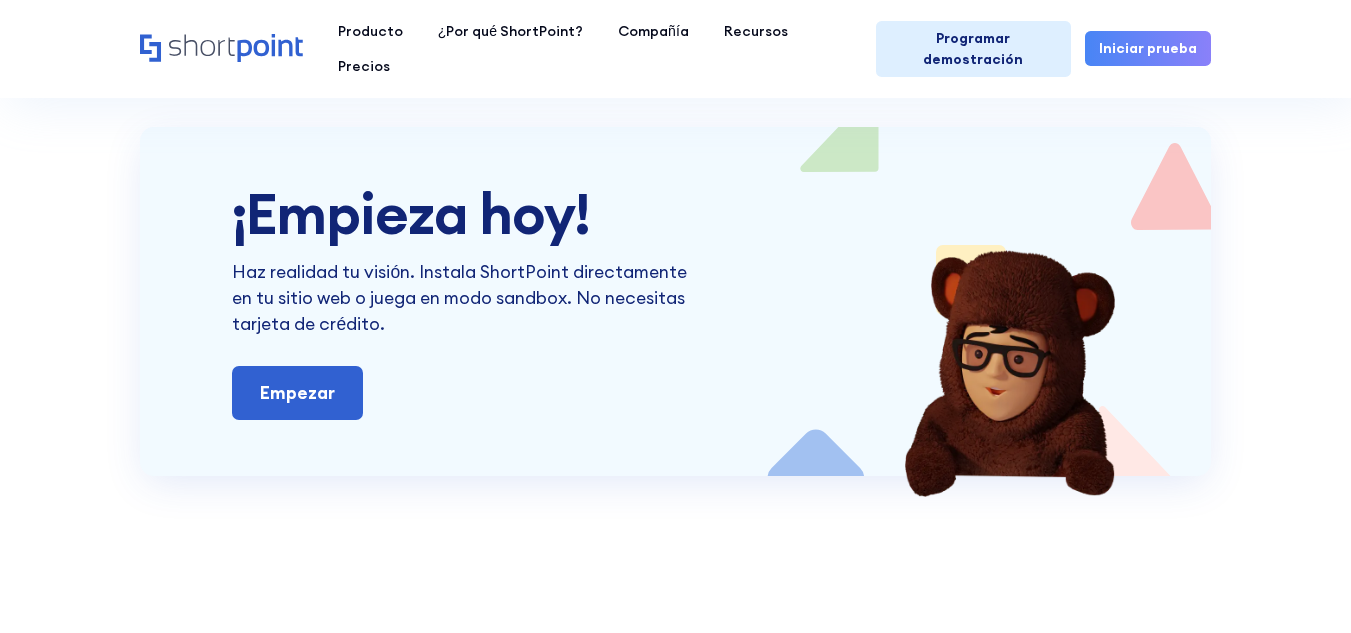 scroll, scrollTop: 13500, scrollLeft: 0, axis: vertical 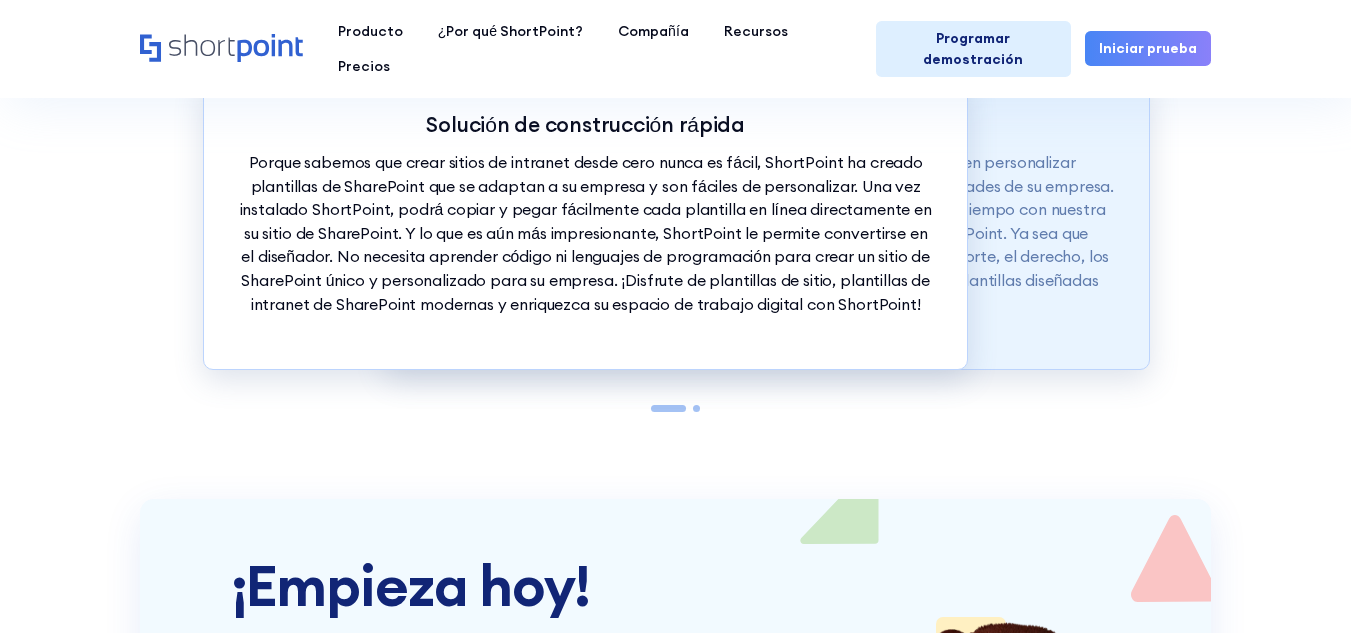 click on "Gracias a la sencilla plataforma de ShortPoint, los diseñadores pueden personalizar fácilmente elementos individuales o plantillas completas según las necesidades de su empresa. En lugar de diseñar cada elemento individualmente, ShortPoint le ahorra tiempo con nuestra base de datos de elementos de diseño y plantillas completas de SharePoint. Ya sea que trabaje en los sectores de la salud, el entretenimiento, los viajes, el transporte, el derecho, los deportes, la educación, el sector inmobiliario o la tecnología, tenemos plantillas diseñadas para su negocio." at bounding box center (767, 233) 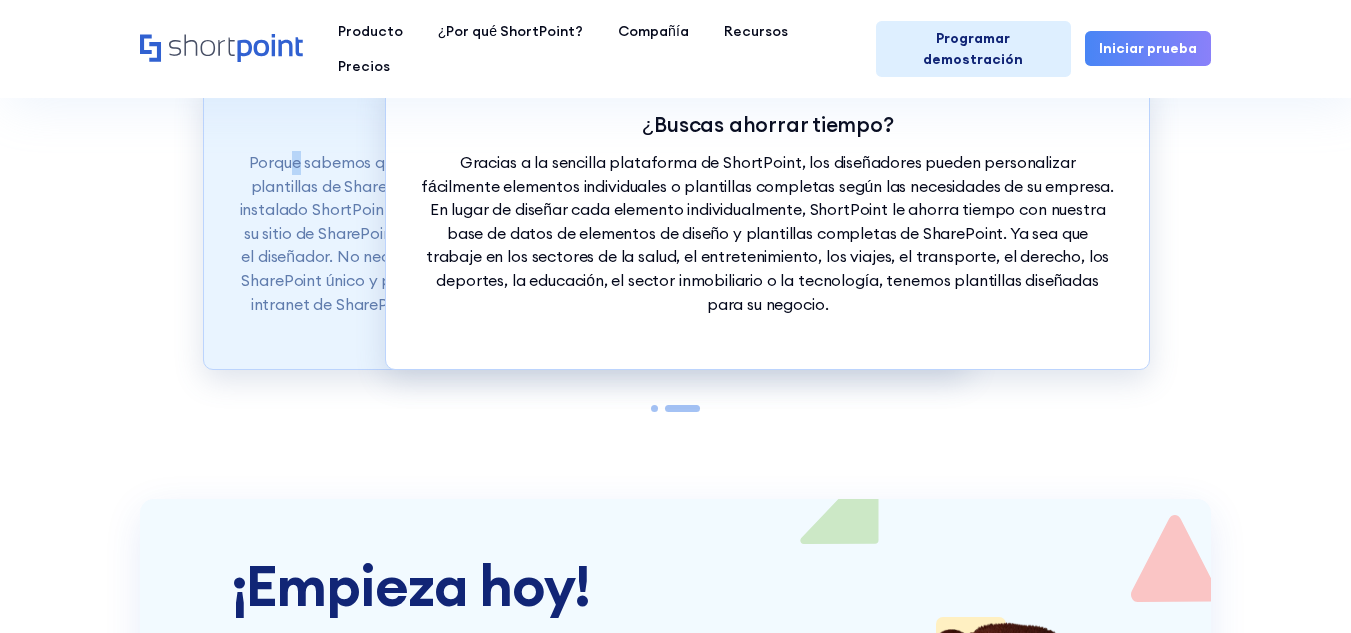 drag, startPoint x: 297, startPoint y: 164, endPoint x: 316, endPoint y: 162, distance: 19.104973 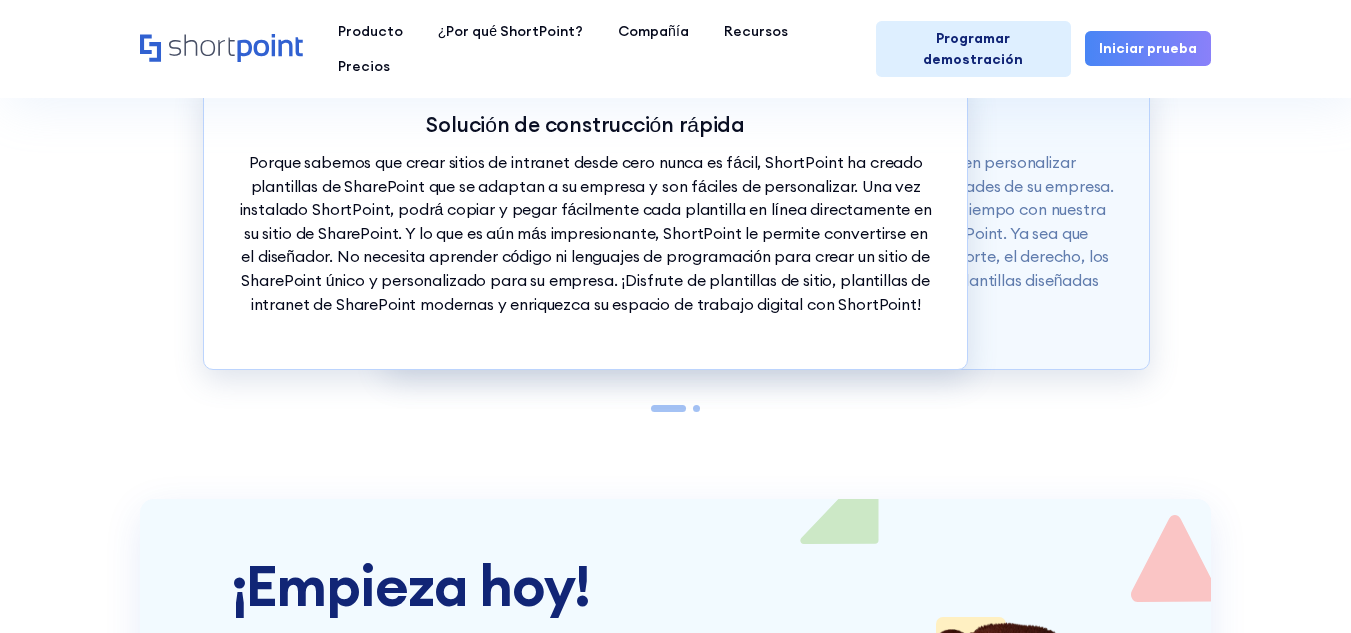 click at bounding box center (696, 408) 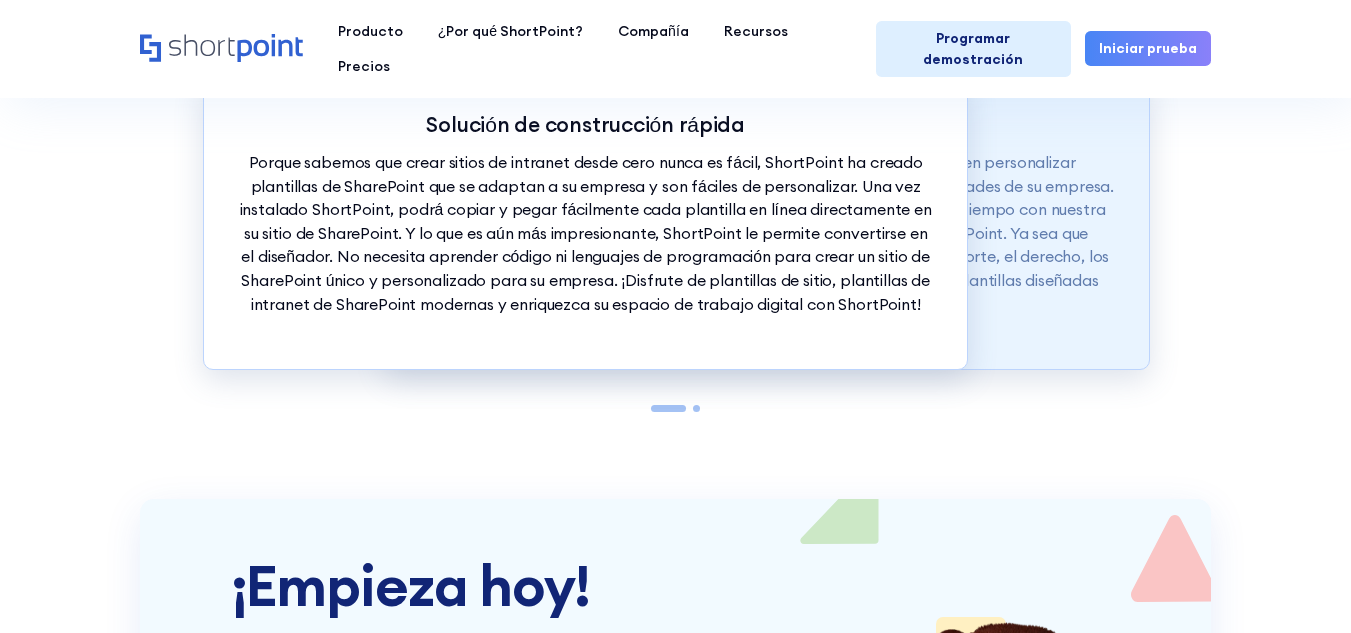 click on "Gracias a la sencilla plataforma de ShortPoint, los diseñadores pueden personalizar fácilmente elementos individuales o plantillas completas según las necesidades de su empresa. En lugar de diseñar cada elemento individualmente, ShortPoint le ahorra tiempo con nuestra base de datos de elementos de diseño y plantillas completas de SharePoint. Ya sea que trabaje en los sectores de la salud, el entretenimiento, los viajes, el transporte, el derecho, los deportes, la educación, el sector inmobiliario o la tecnología, tenemos plantillas diseñadas para su negocio." at bounding box center (767, 233) 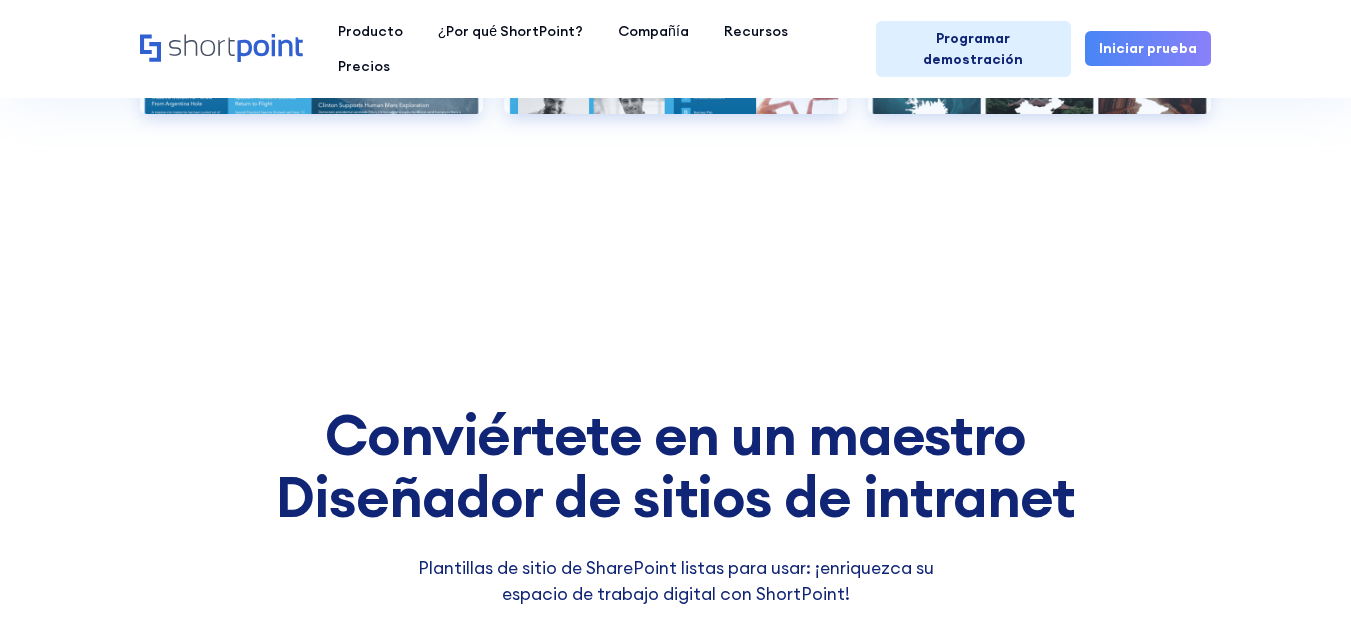scroll, scrollTop: 11500, scrollLeft: 0, axis: vertical 